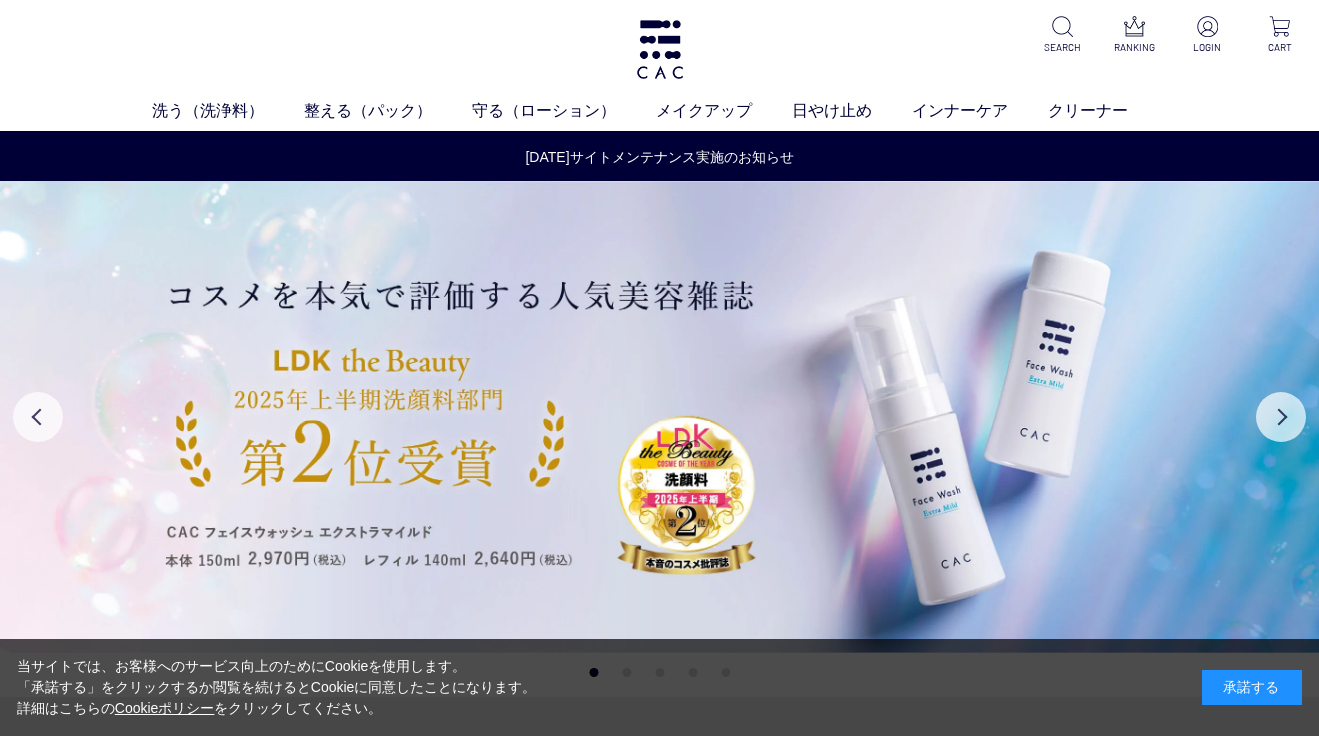 scroll, scrollTop: 0, scrollLeft: 0, axis: both 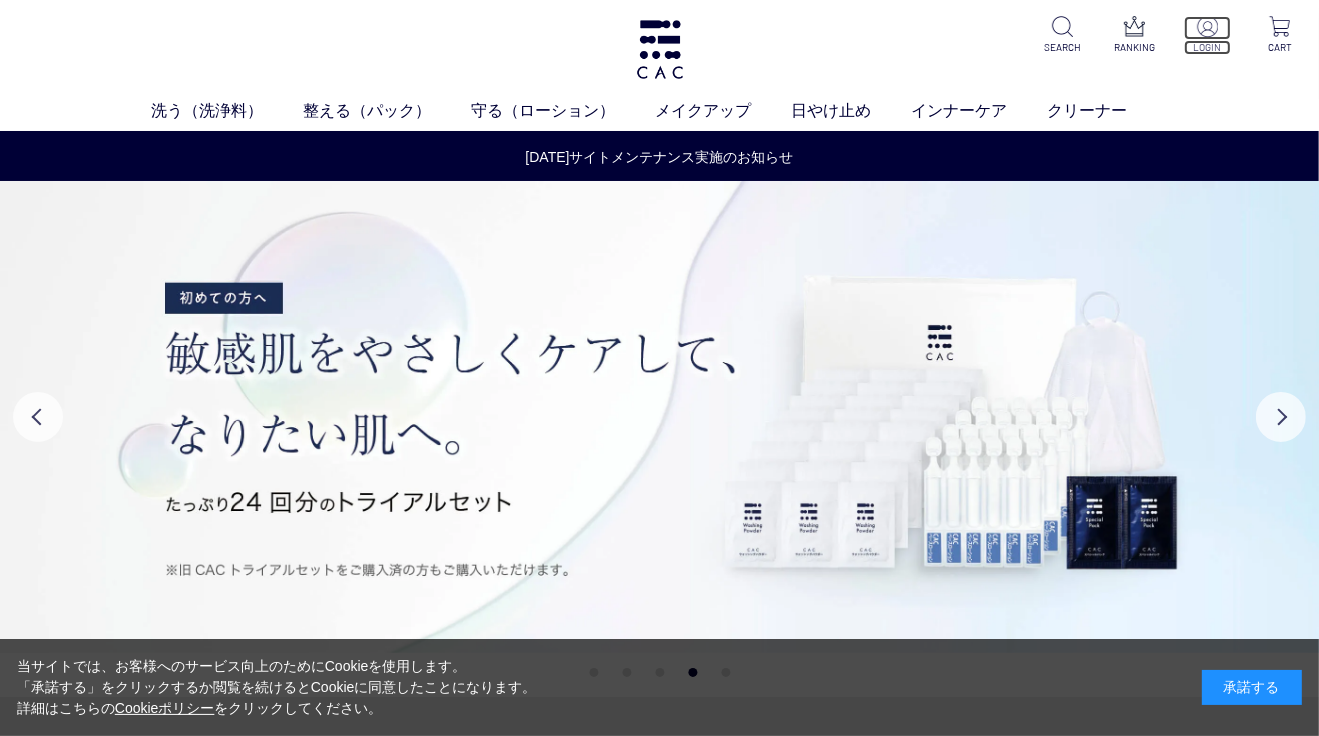 click at bounding box center (1207, 28) 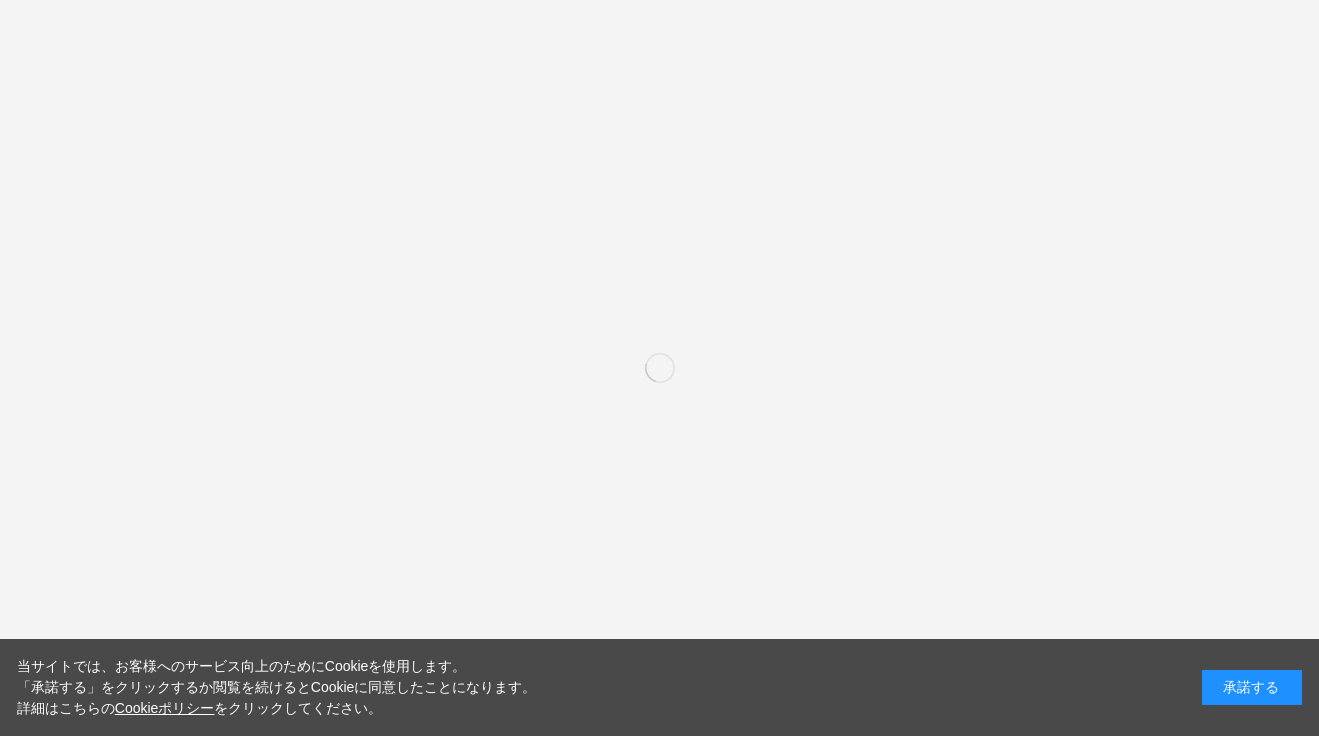 scroll, scrollTop: 0, scrollLeft: 0, axis: both 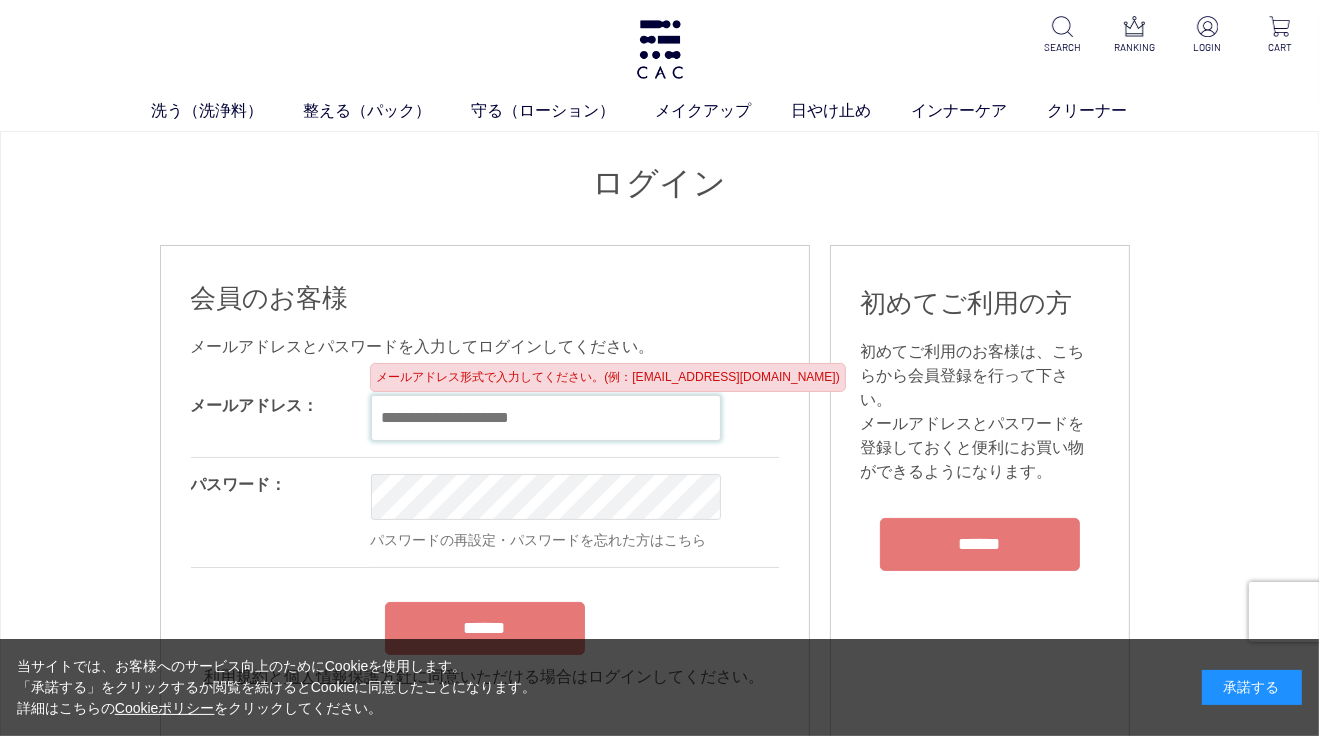 click at bounding box center [546, 418] 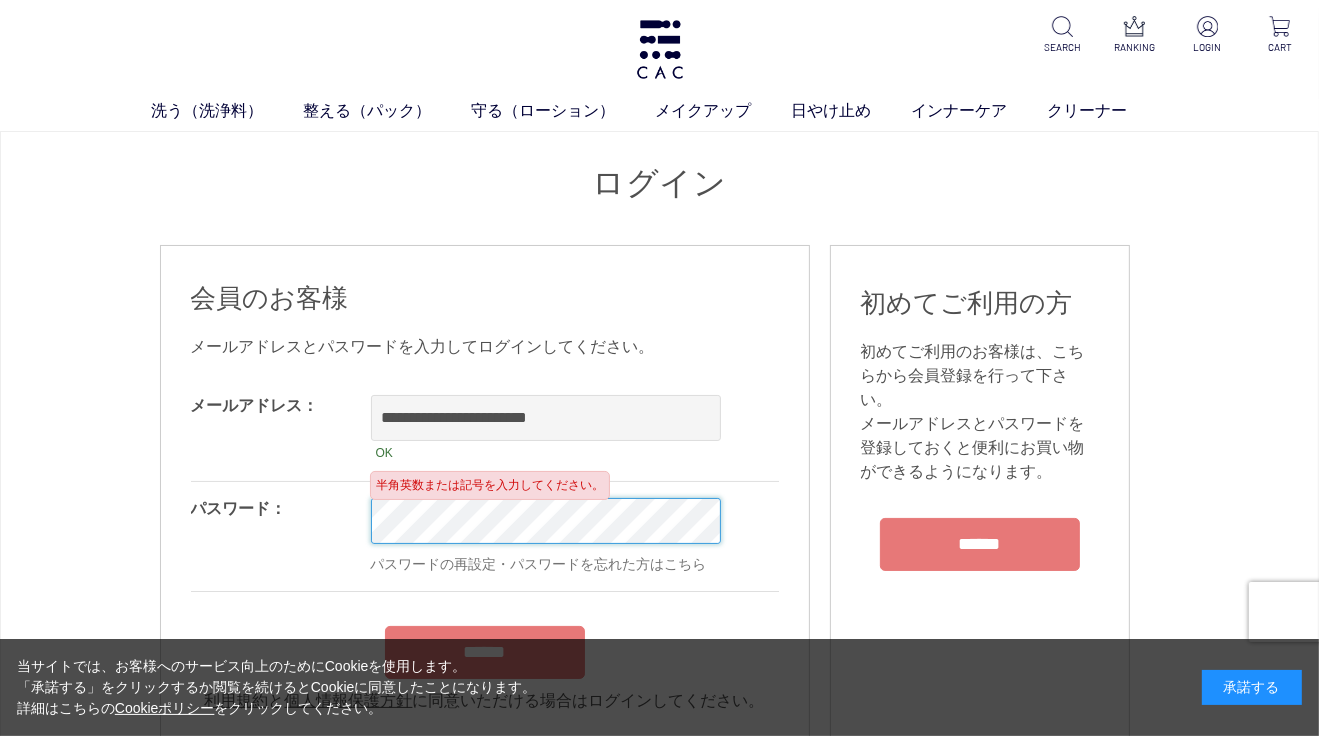 click on "洗う（洗浄料）
液体洗浄料
パウダー洗浄料
泡洗顔料
グッズ
整える（パック）
フェイスパック
ヘアパック
守る（ローション）
保湿化粧水
柔軟化粧水
美容液
ジェル
メイクアップ
ベース
アイ
フェイスカラー
リップ
日やけ止め
インナーケア
クリーナー
SEARCH
RANKING
LOGIN
CART
ログイン
会員のお客様
OK OK" at bounding box center [659, 1781] 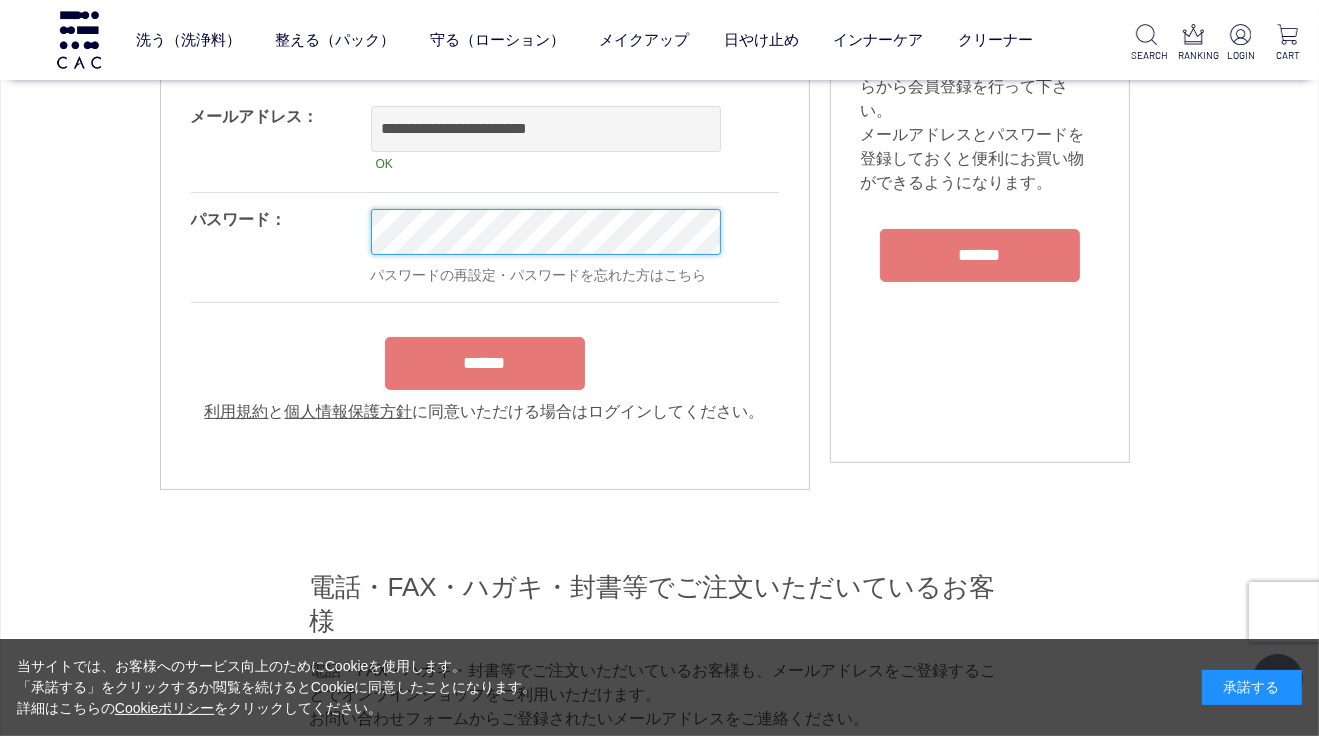scroll, scrollTop: 200, scrollLeft: 0, axis: vertical 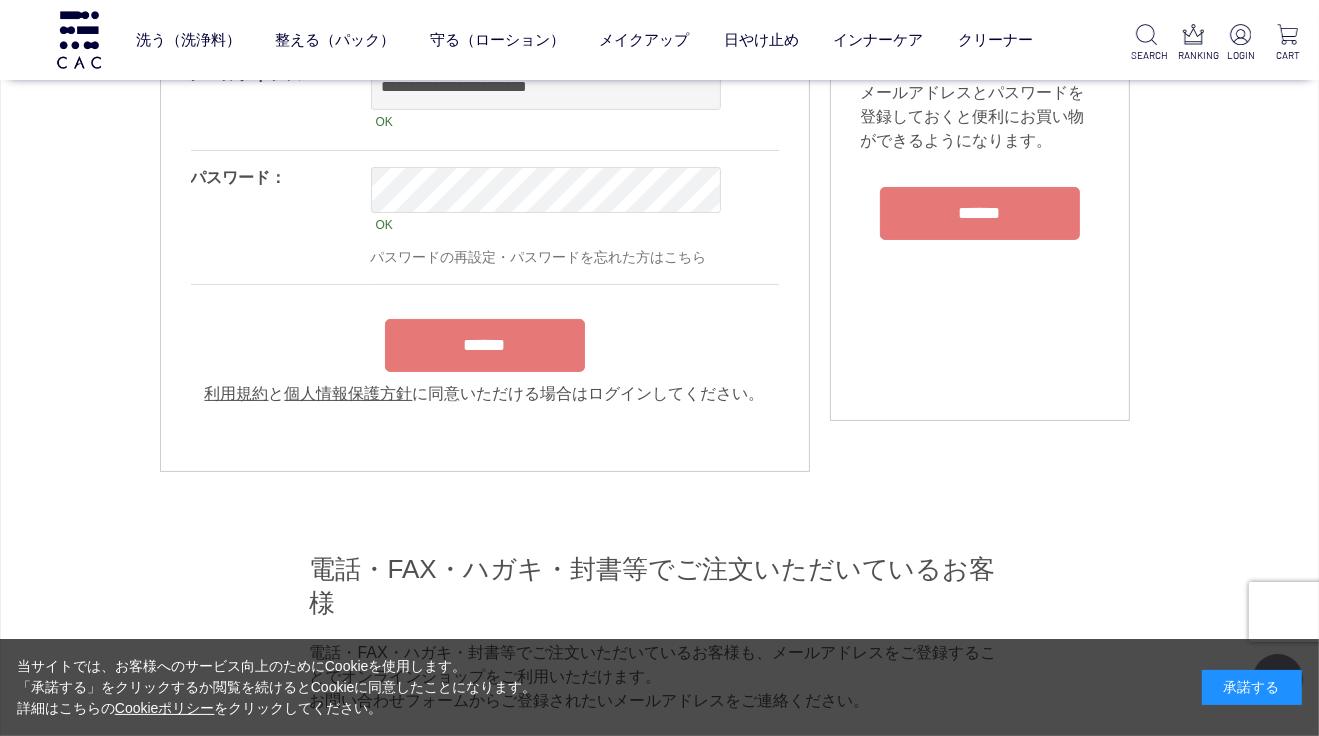 click on "******" at bounding box center (485, 340) 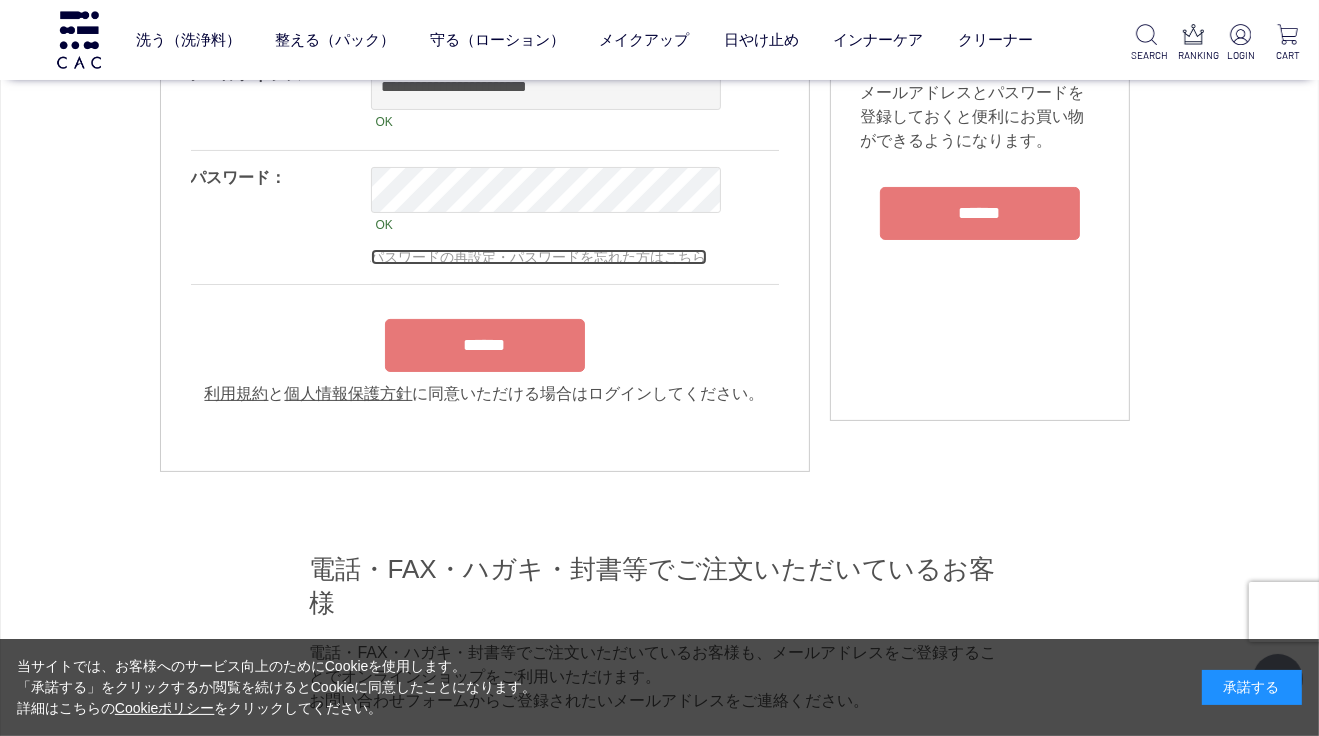 click on "パスワードの再設定・パスワードを忘れた方はこちら" at bounding box center [539, 257] 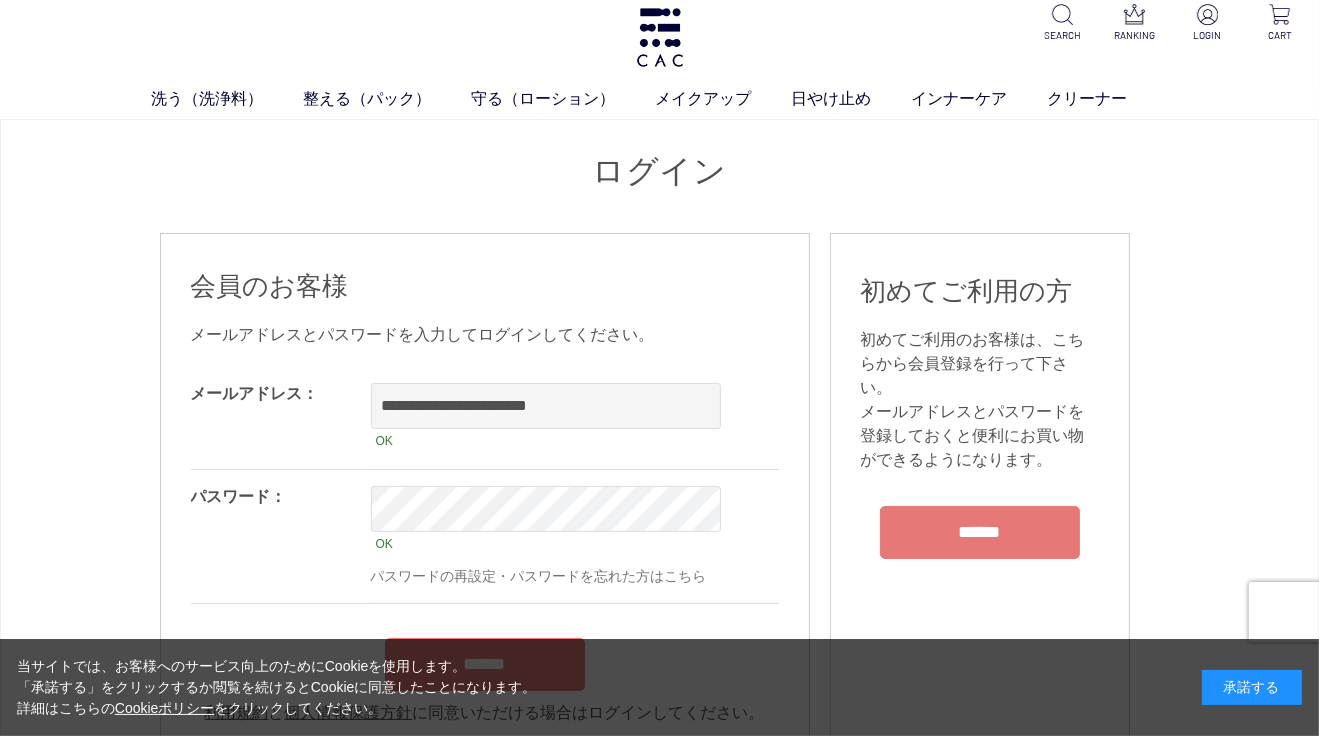 scroll, scrollTop: 0, scrollLeft: 0, axis: both 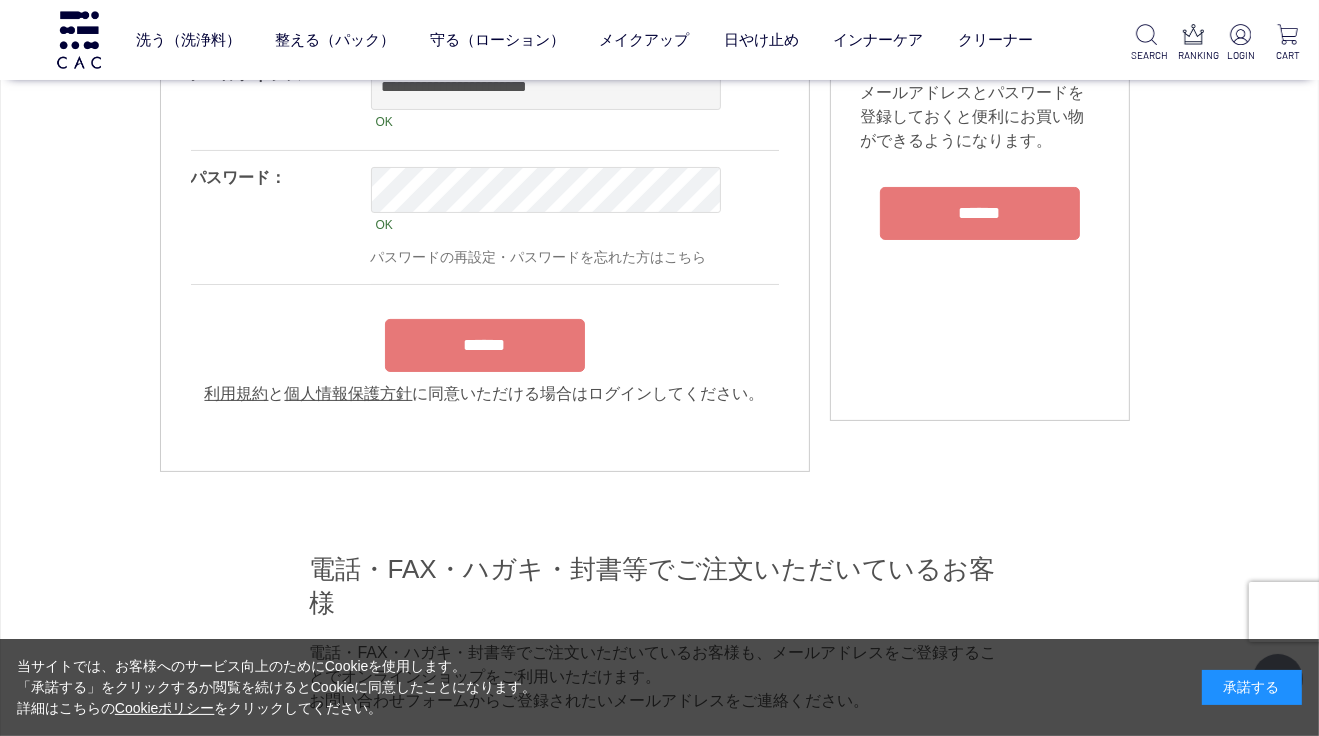 click on "******" at bounding box center (485, 345) 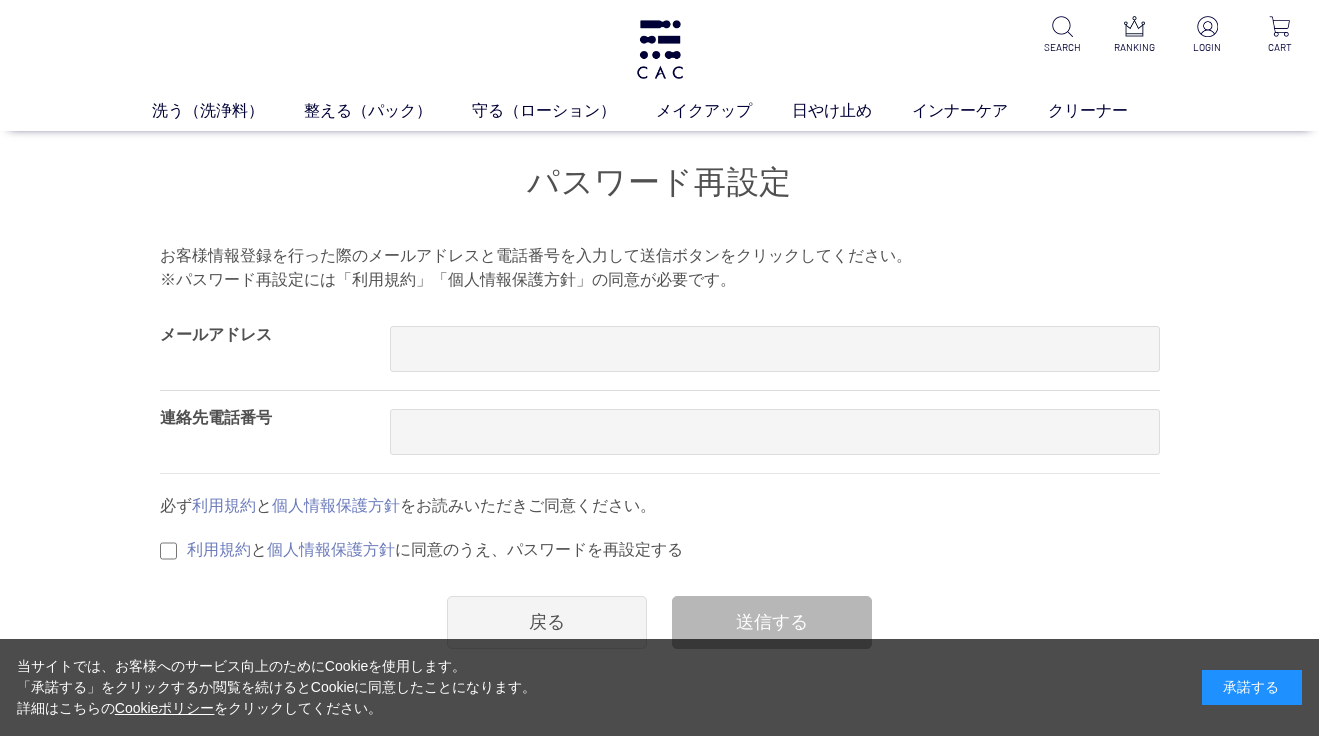 scroll, scrollTop: 0, scrollLeft: 0, axis: both 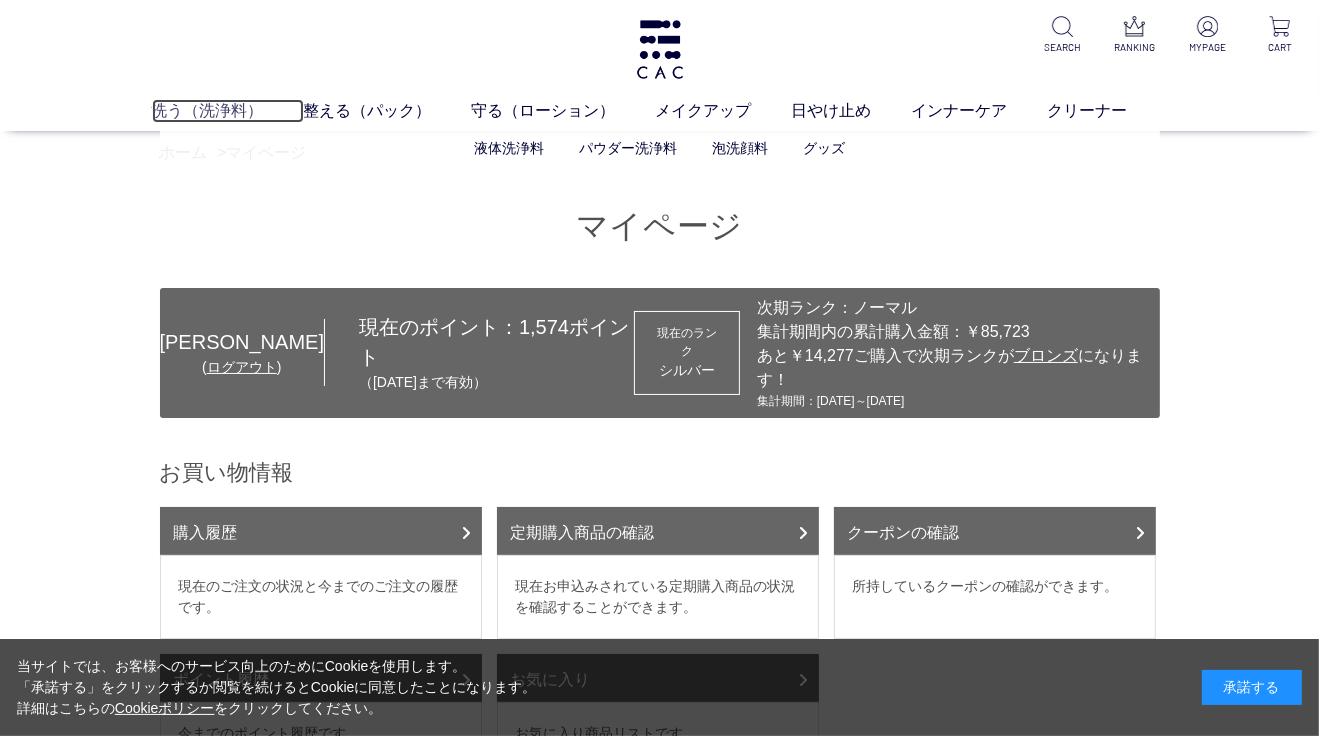 click on "洗う（洗浄料）" at bounding box center [228, 111] 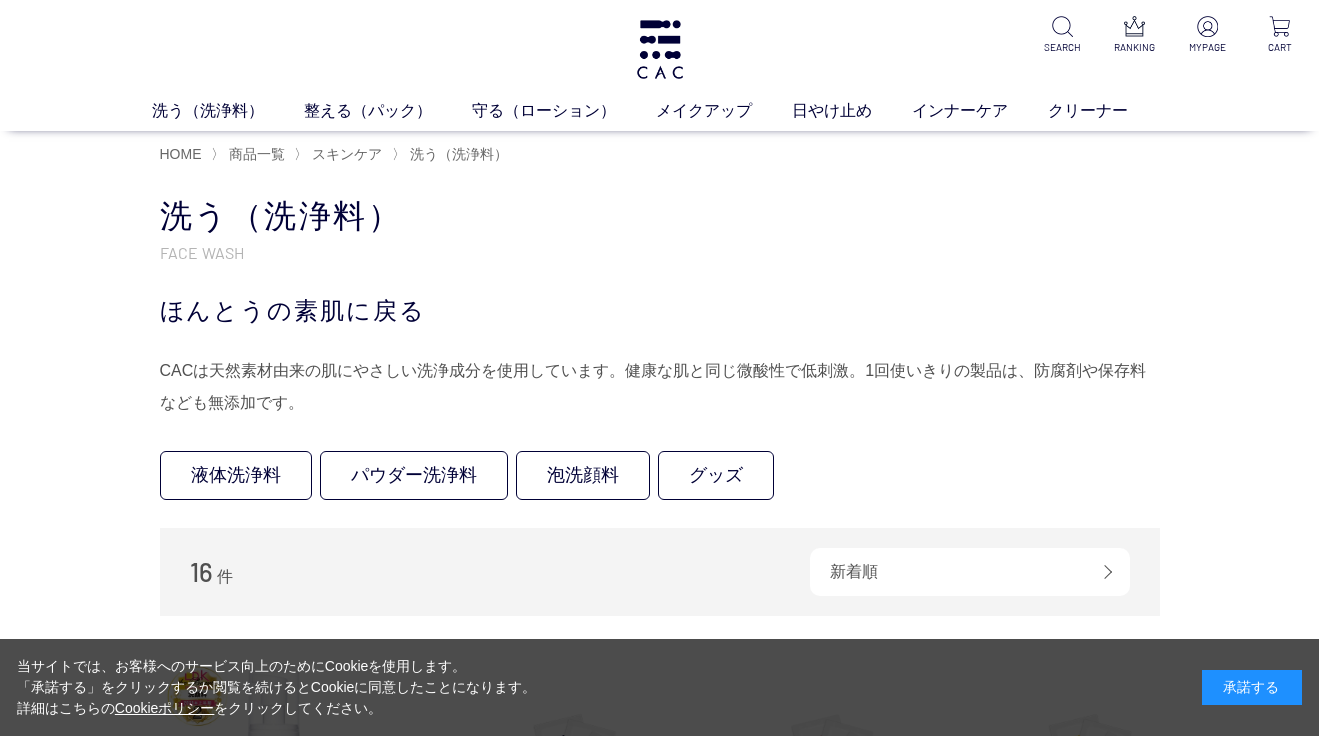 scroll, scrollTop: 0, scrollLeft: 0, axis: both 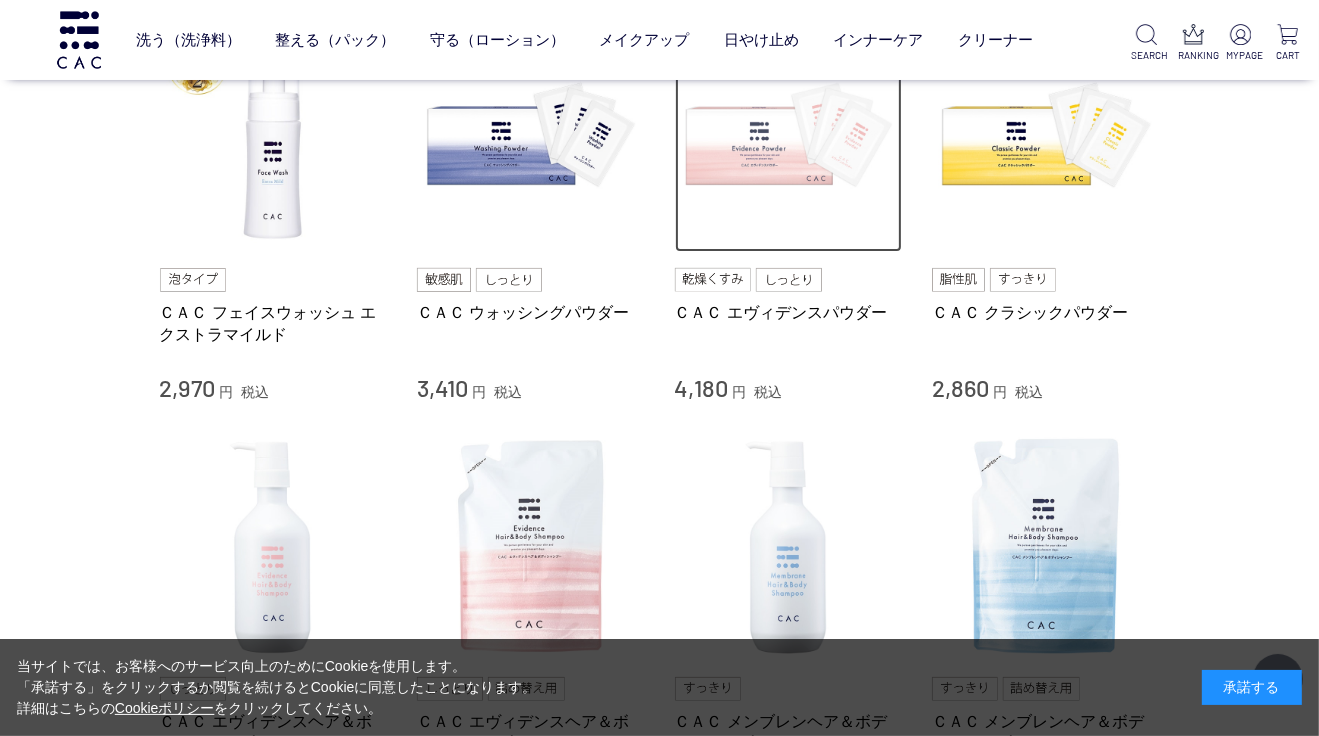 click at bounding box center (789, 139) 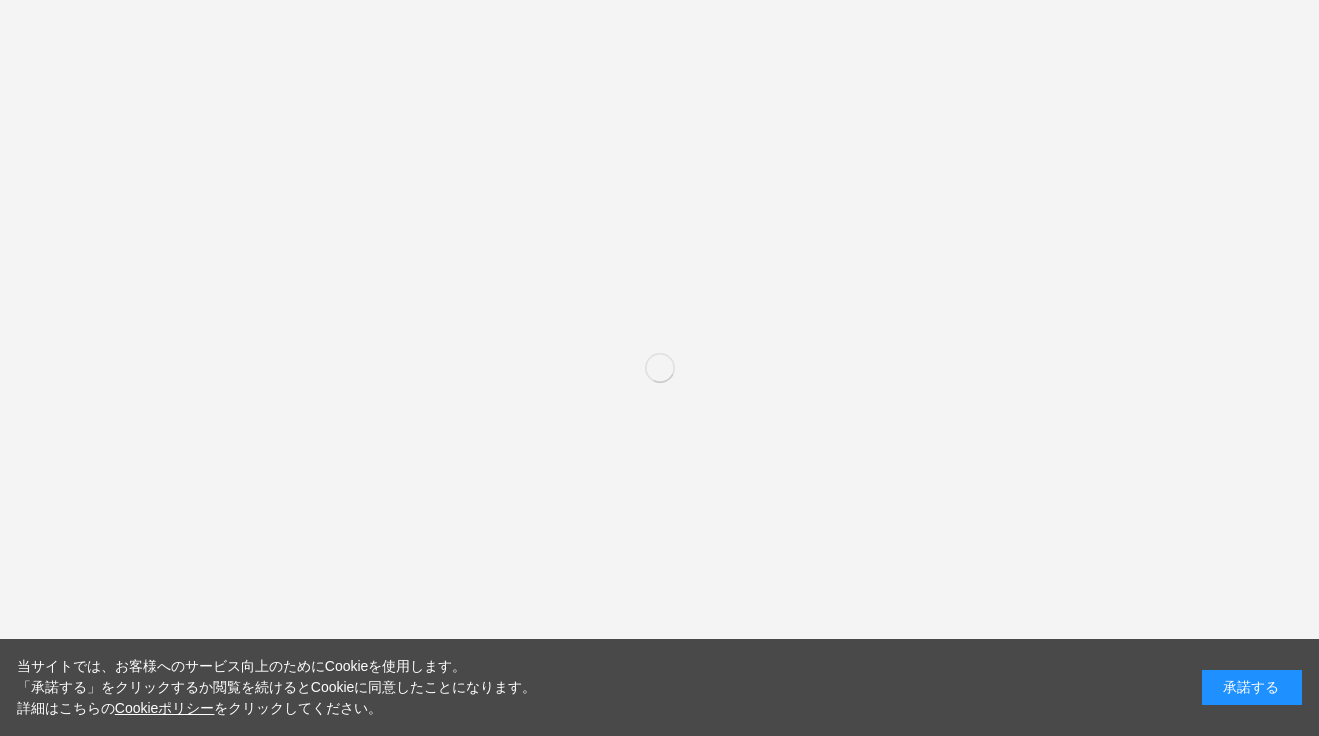 scroll, scrollTop: 0, scrollLeft: 0, axis: both 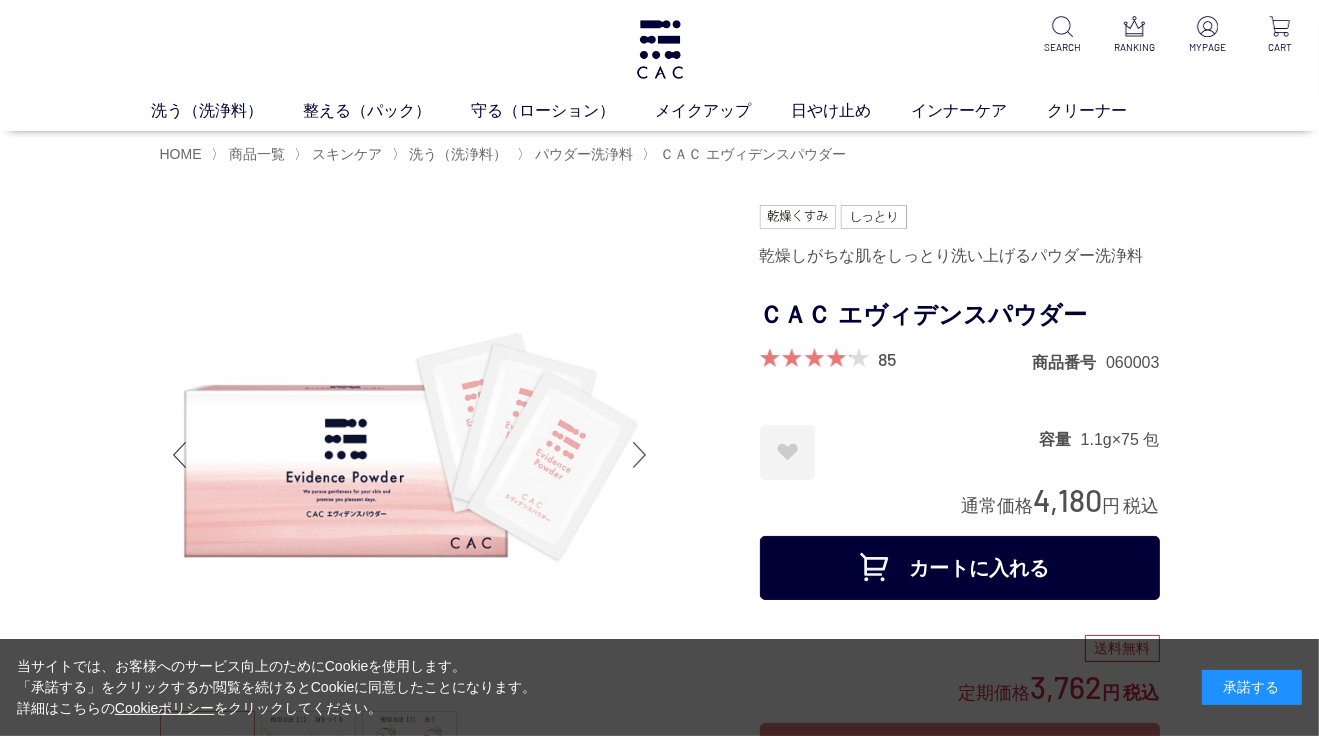 click on "カートに入れる" at bounding box center (960, 568) 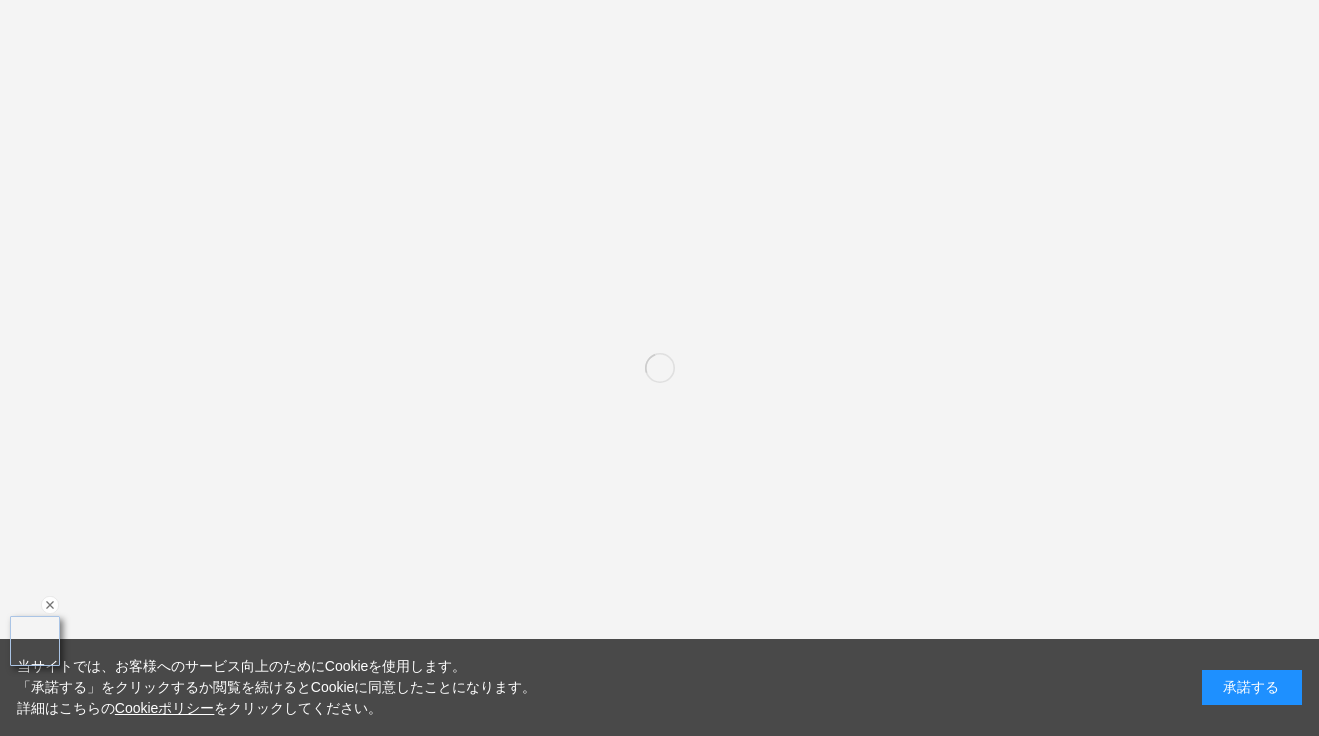 scroll, scrollTop: 0, scrollLeft: 0, axis: both 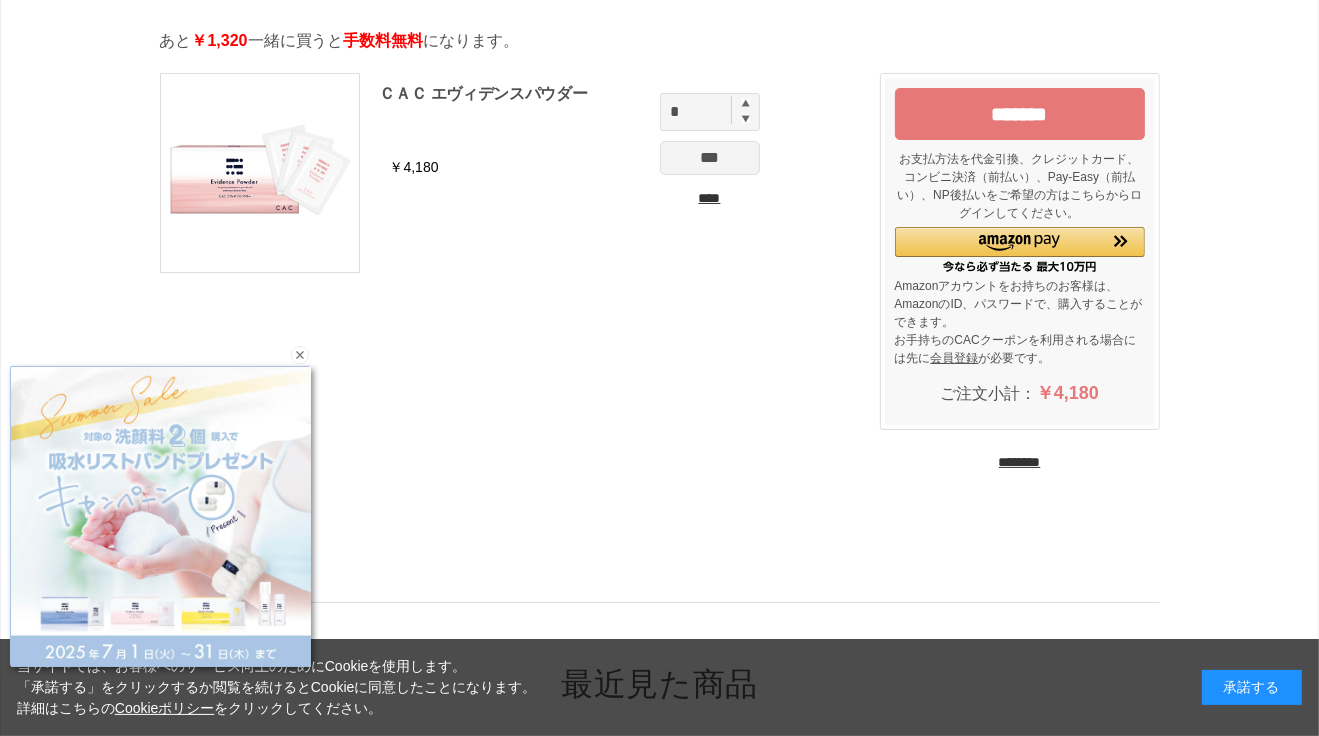 click on "********" at bounding box center (1020, 462) 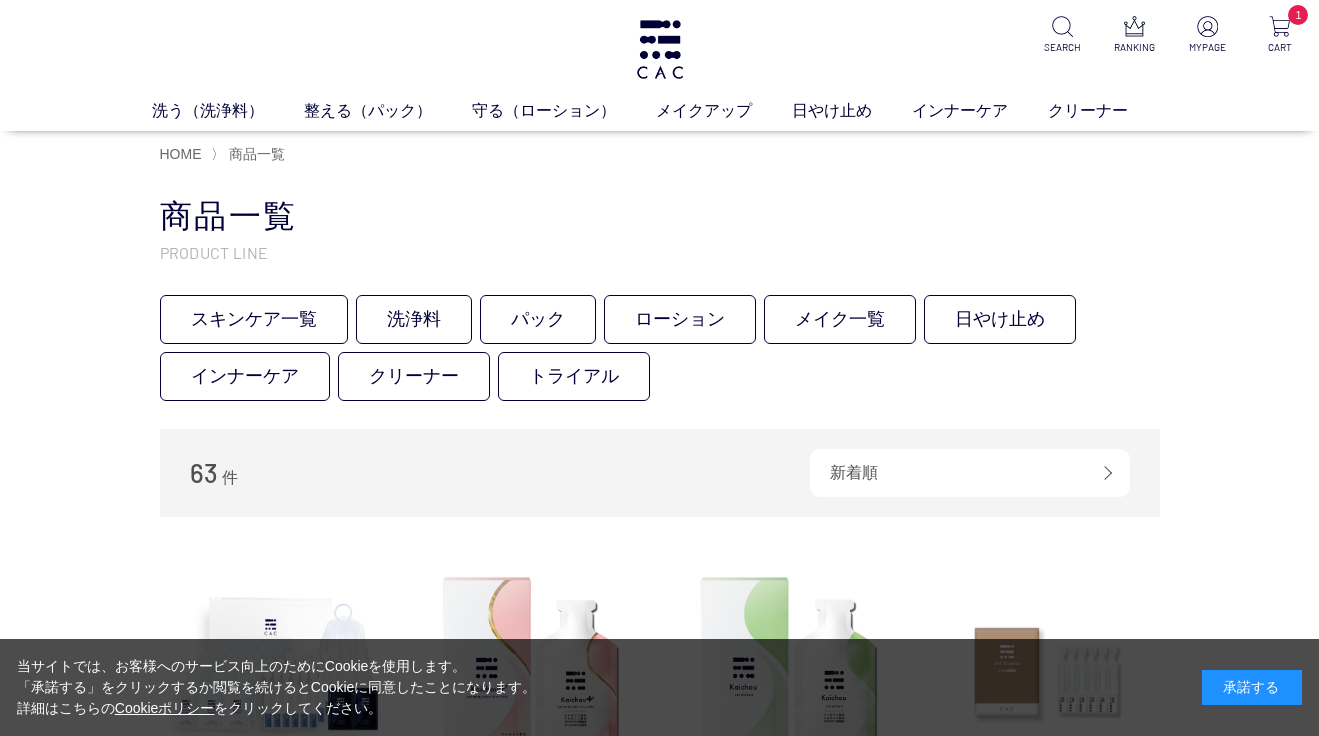 scroll, scrollTop: 0, scrollLeft: 0, axis: both 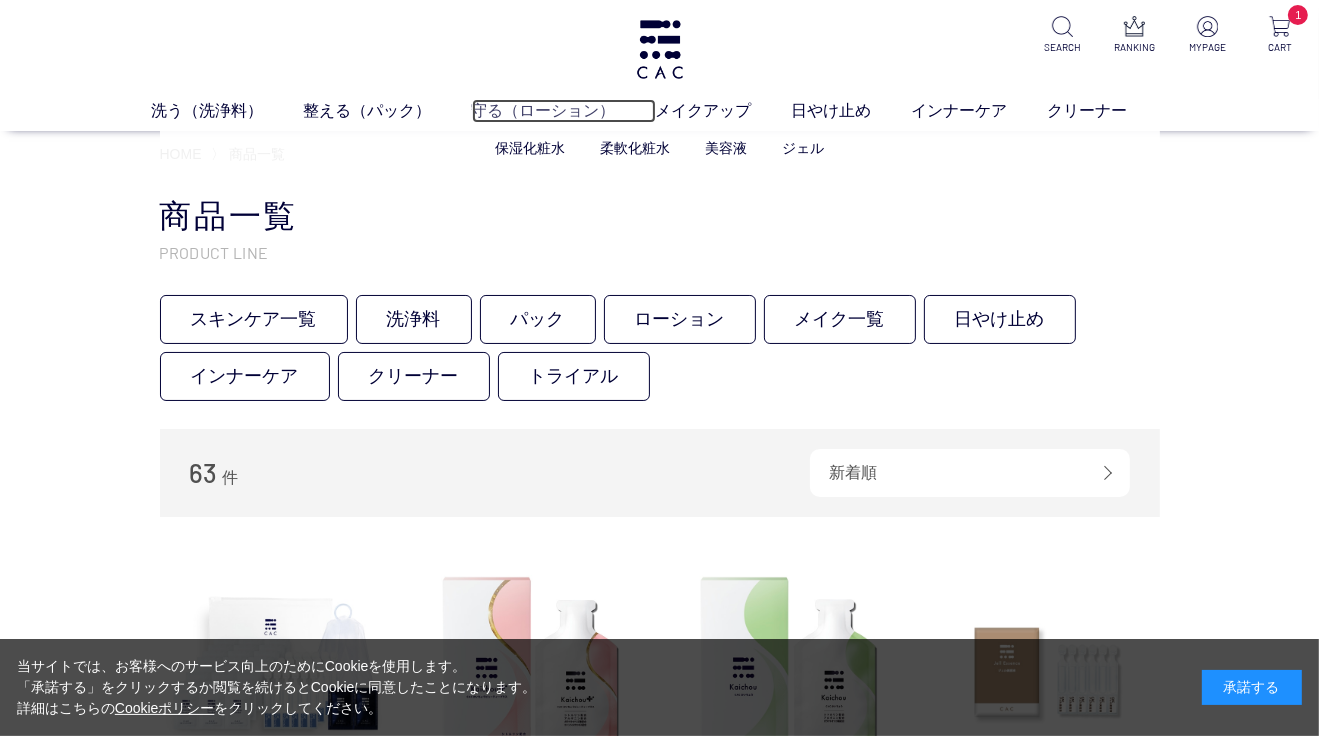 click on "守る（ローション）" at bounding box center (564, 111) 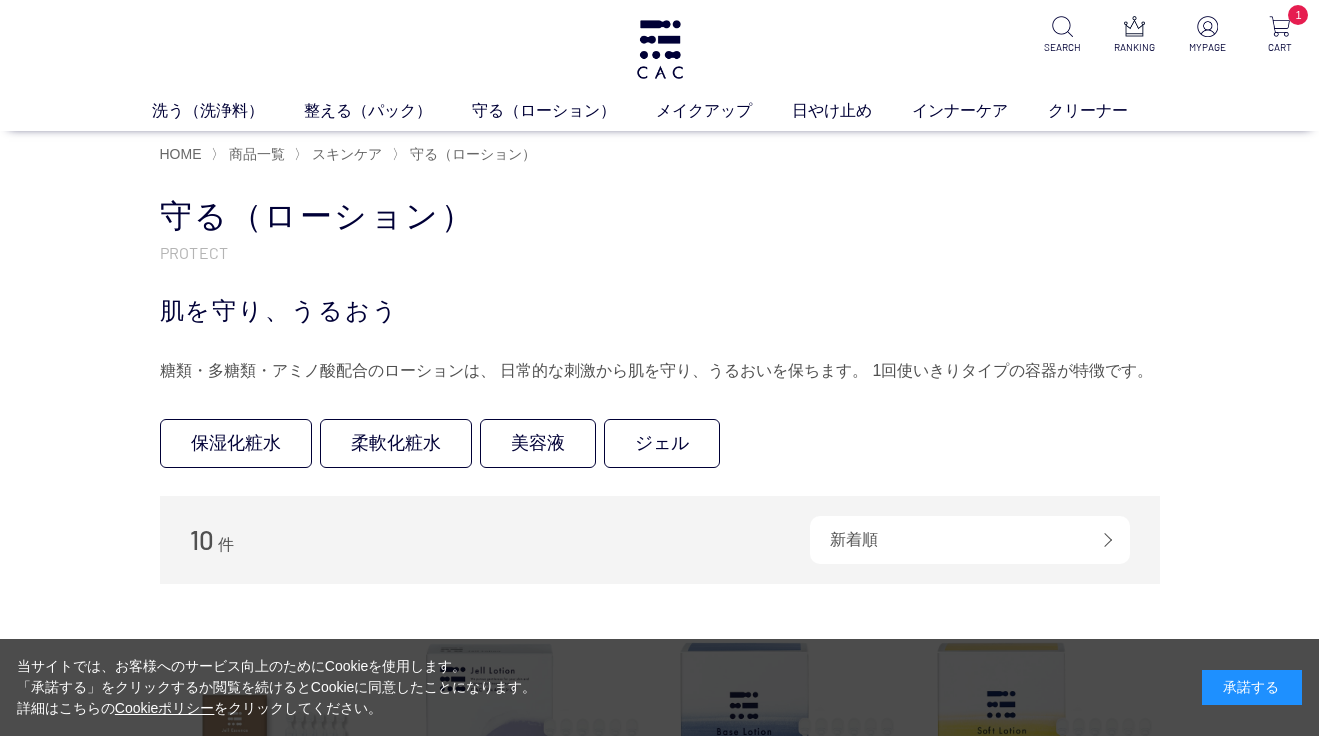 scroll, scrollTop: 0, scrollLeft: 0, axis: both 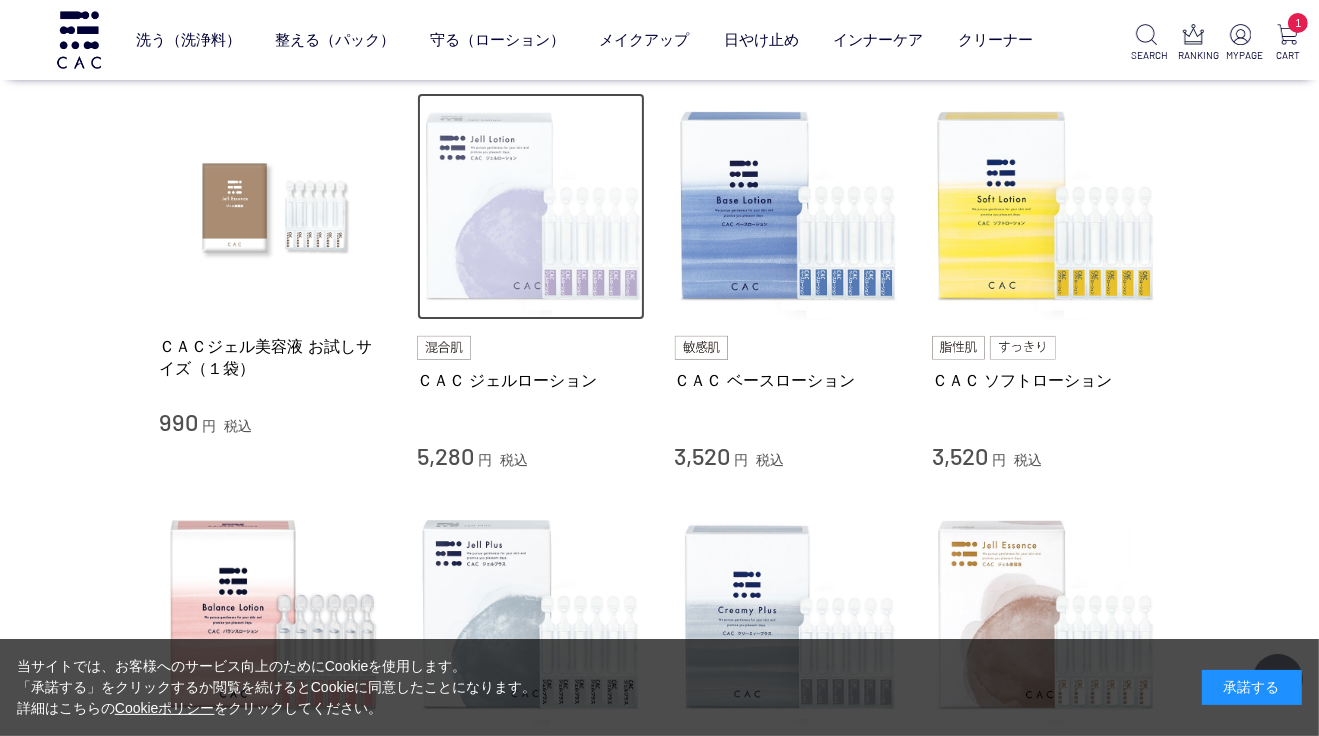 click at bounding box center [531, 207] 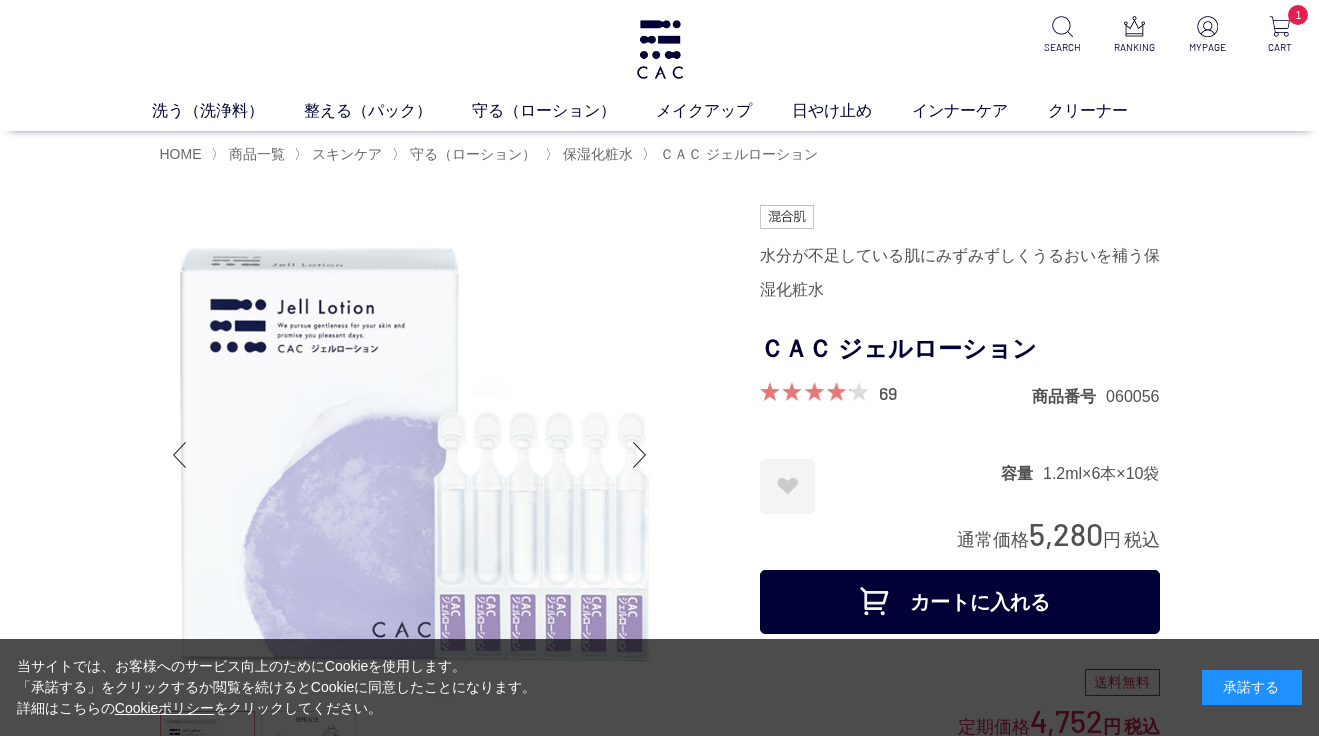 scroll, scrollTop: 0, scrollLeft: 0, axis: both 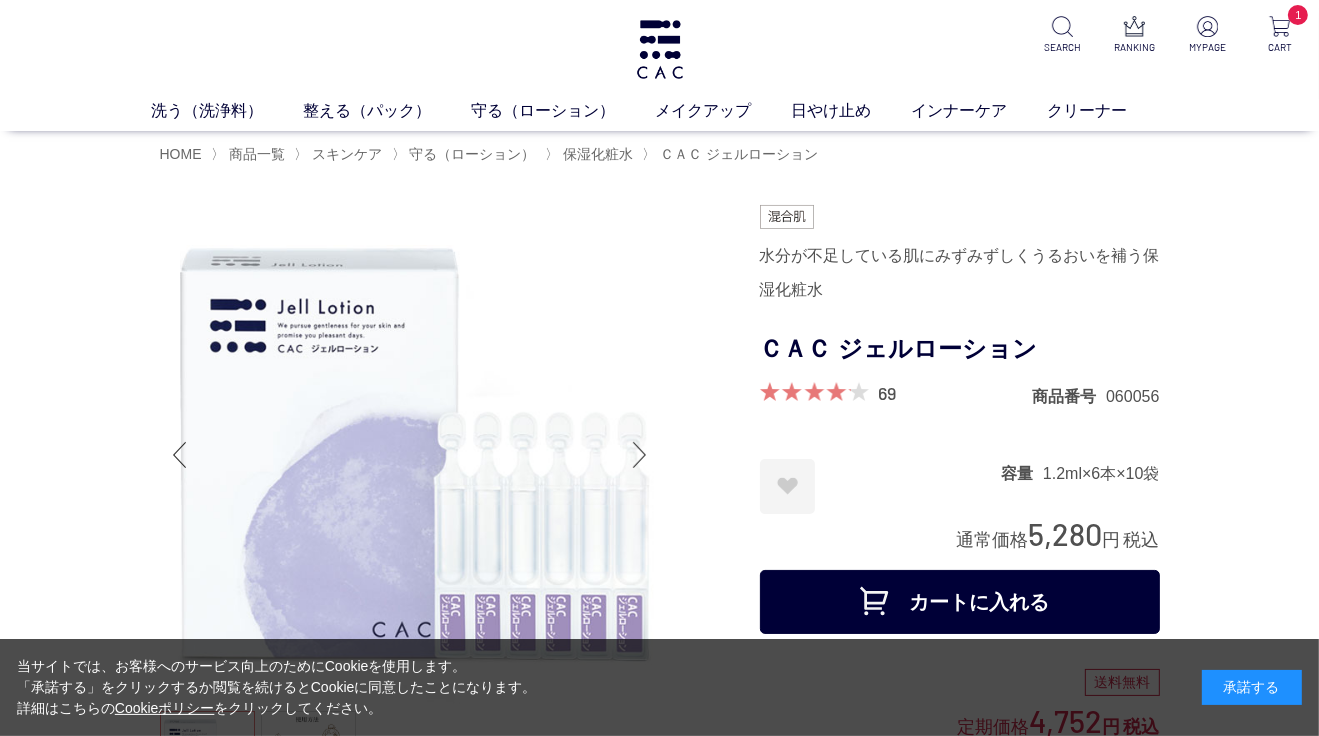 click on "カートに入れる" at bounding box center (960, 602) 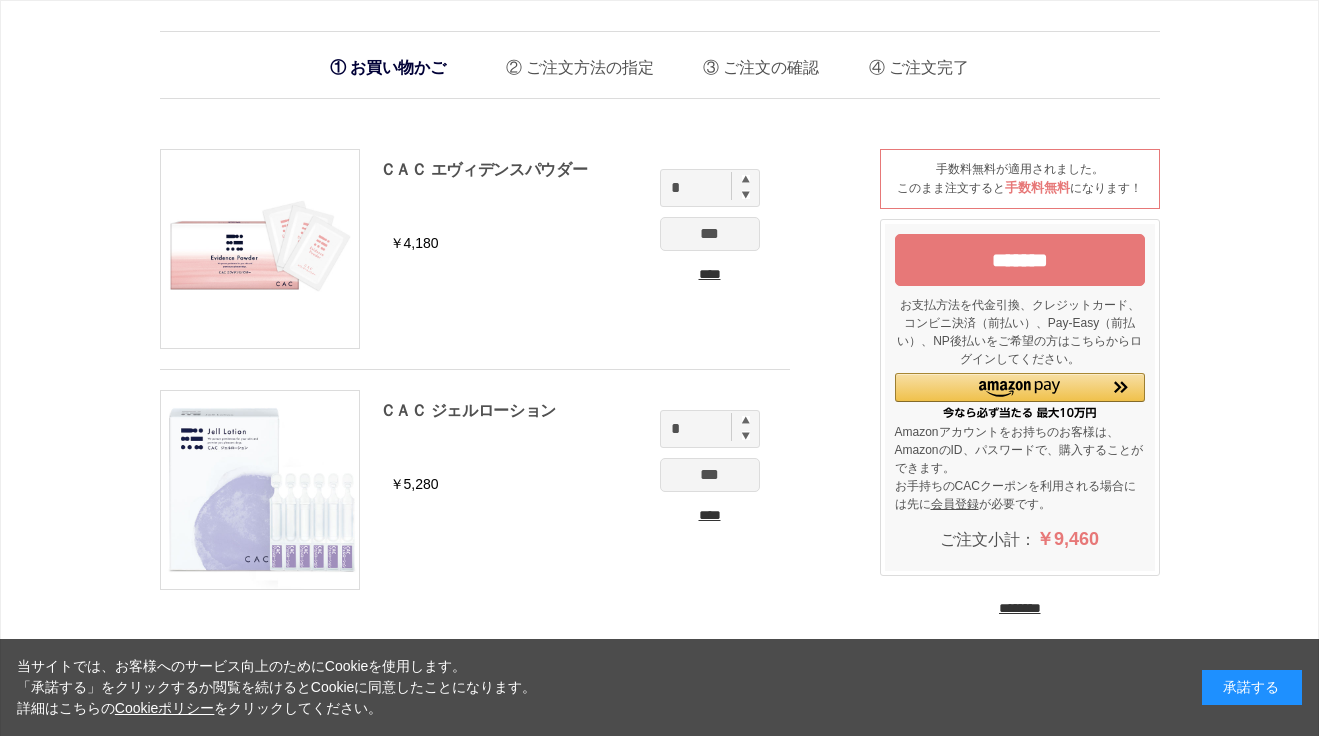 scroll, scrollTop: 0, scrollLeft: 0, axis: both 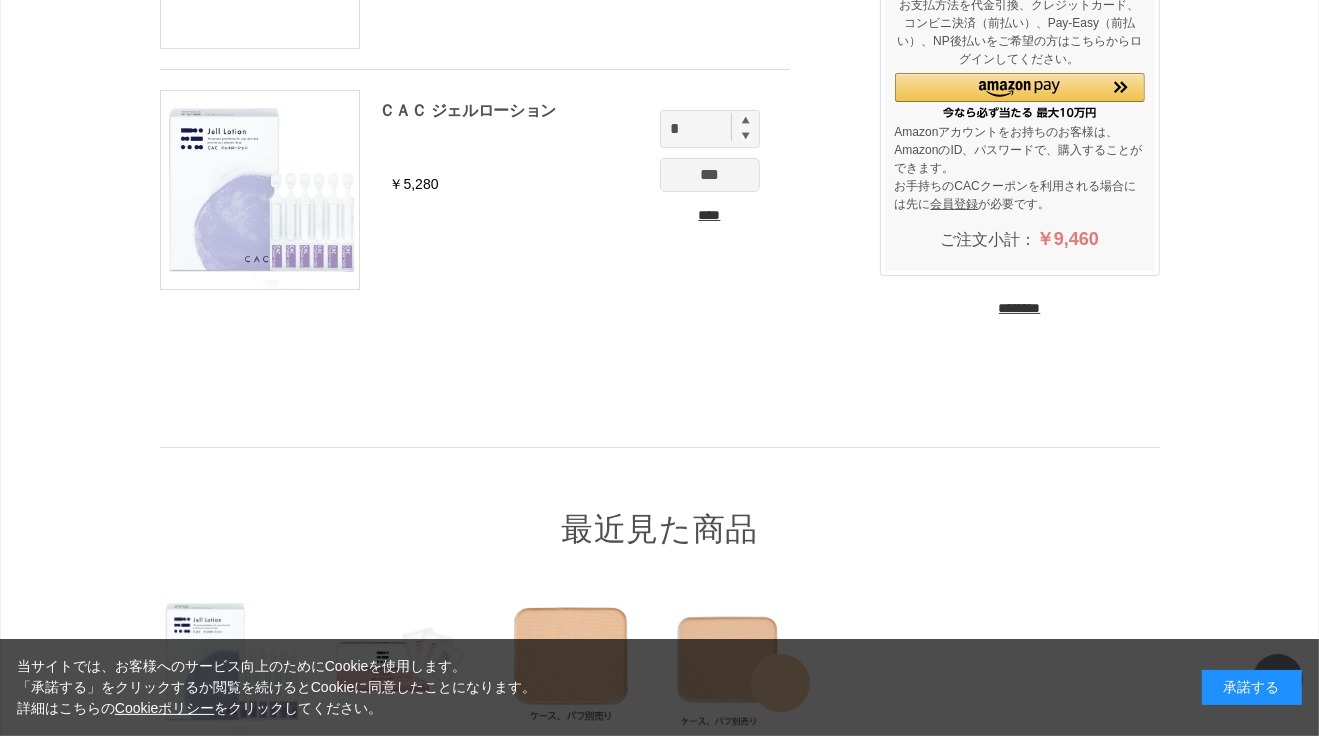 click on "********" at bounding box center [1020, 308] 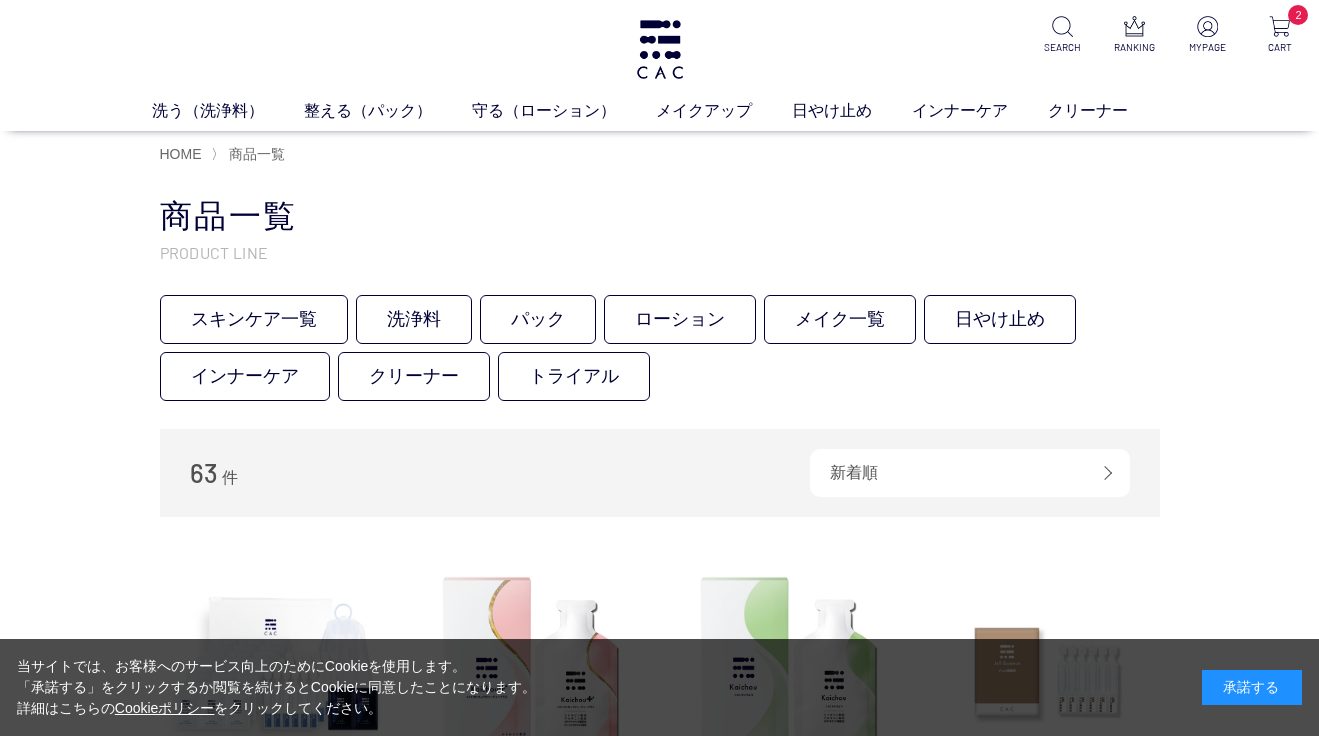 scroll, scrollTop: 0, scrollLeft: 0, axis: both 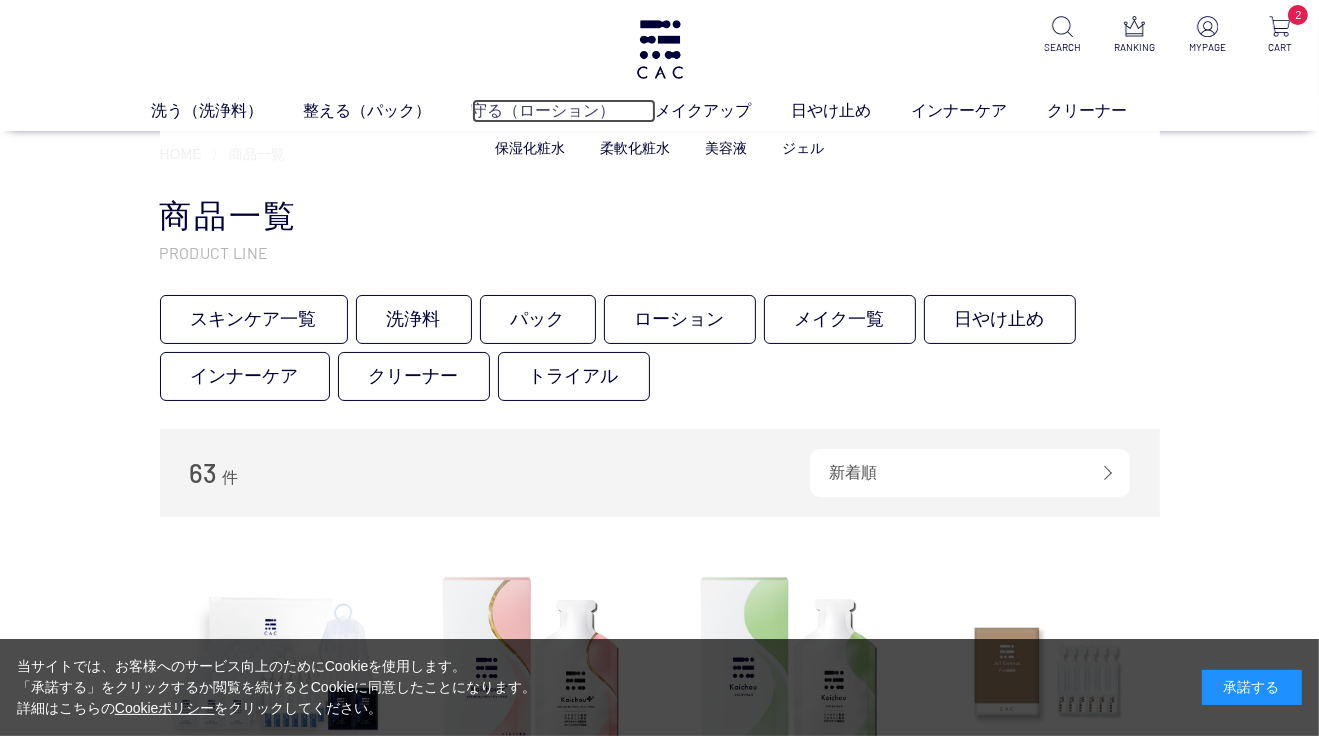 click on "守る（ローション）" at bounding box center (564, 111) 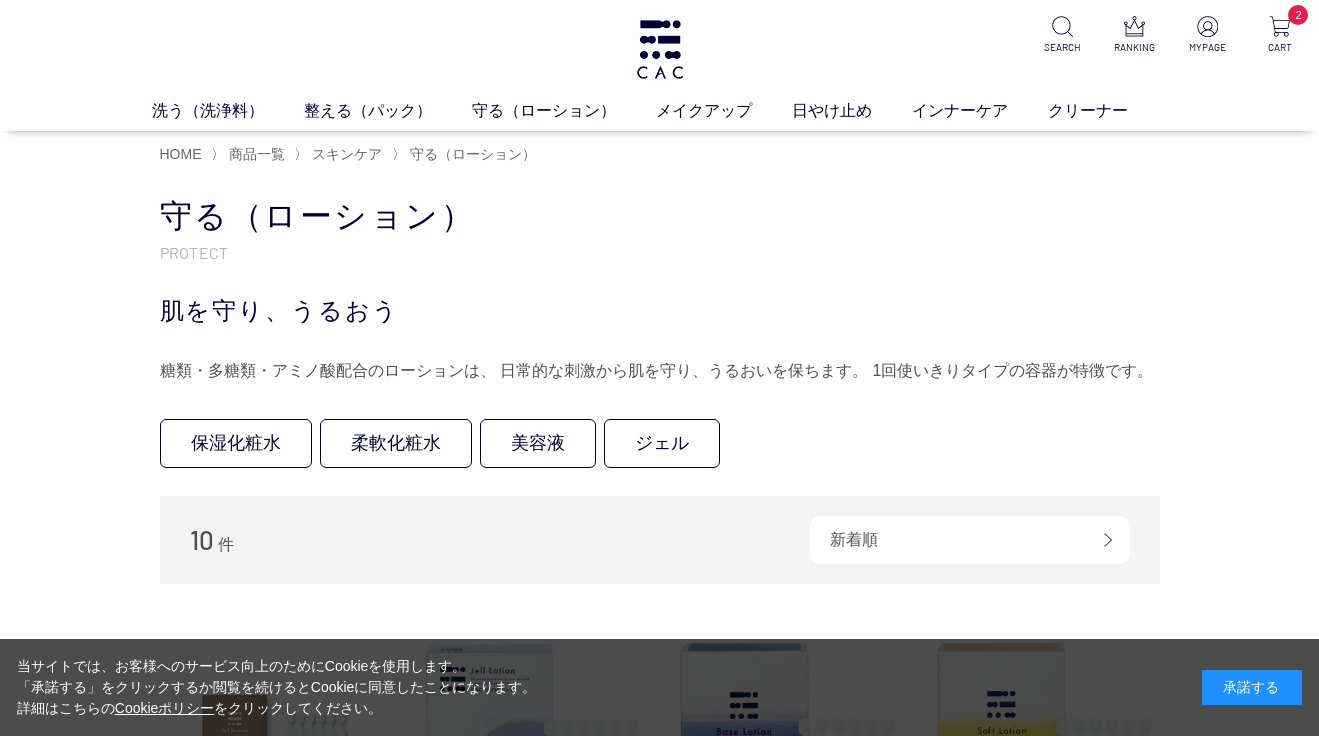 scroll, scrollTop: 0, scrollLeft: 0, axis: both 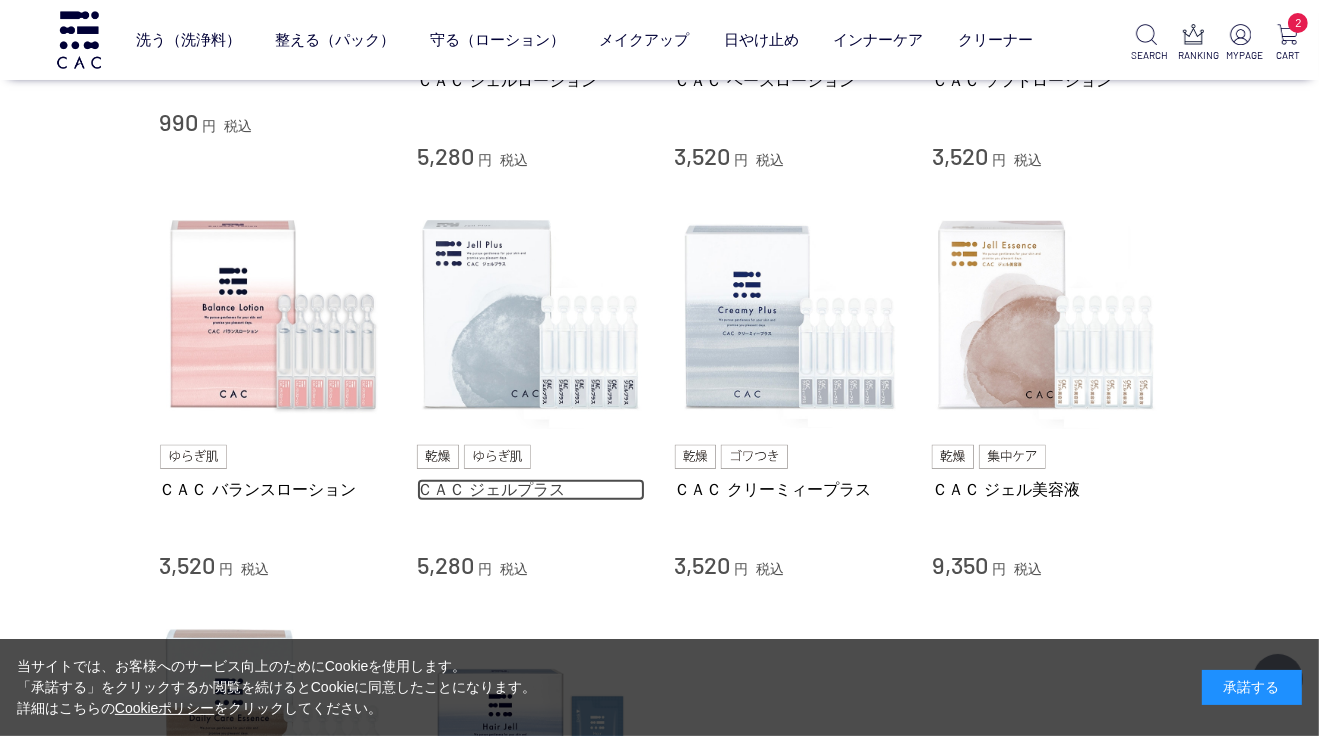 click on "ＣＡＣ ジェルプラス" at bounding box center [531, 489] 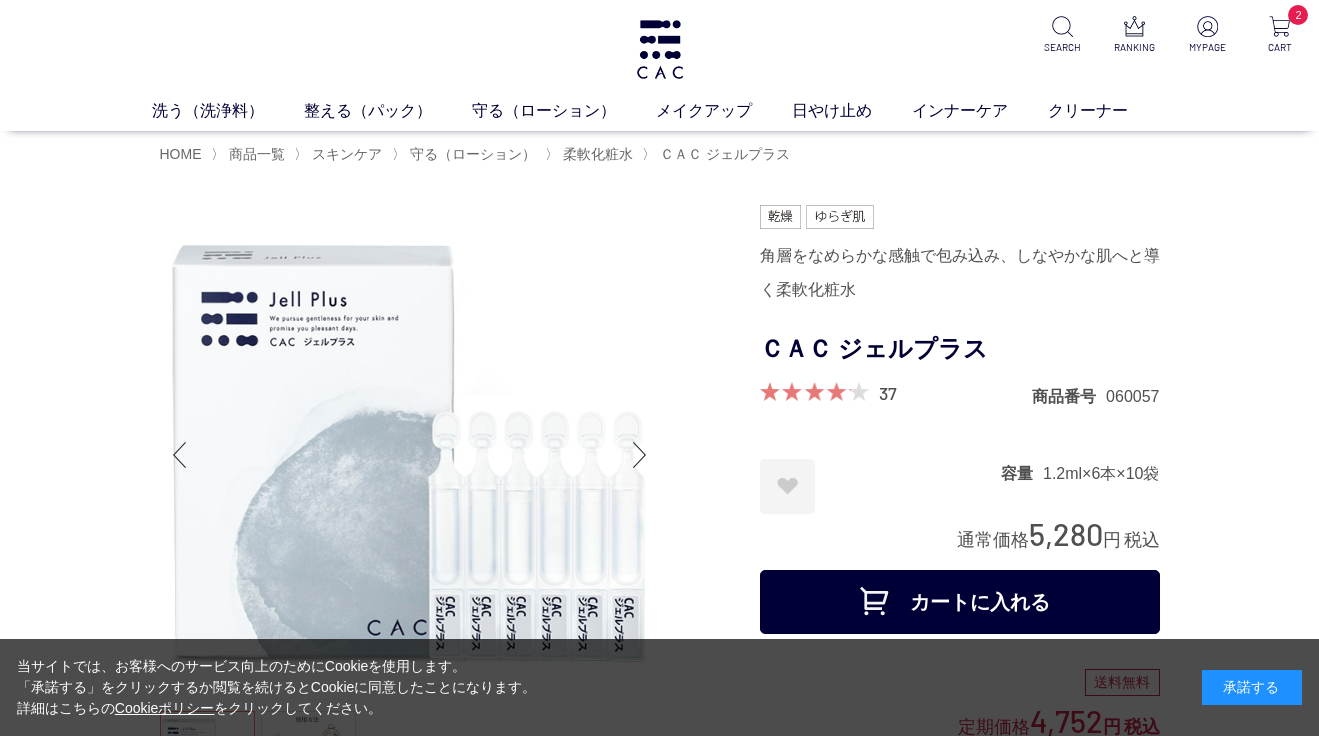 scroll, scrollTop: 0, scrollLeft: 0, axis: both 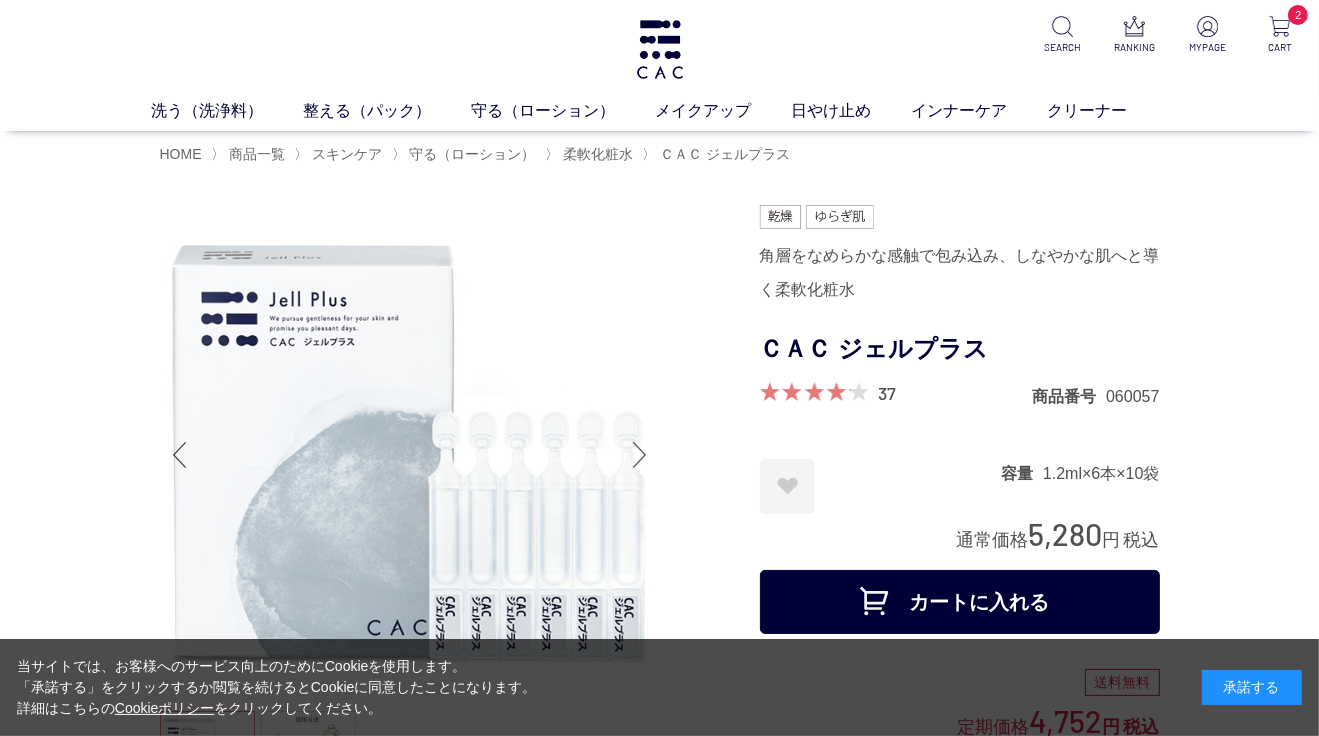 click on "カートに入れる" at bounding box center [960, 602] 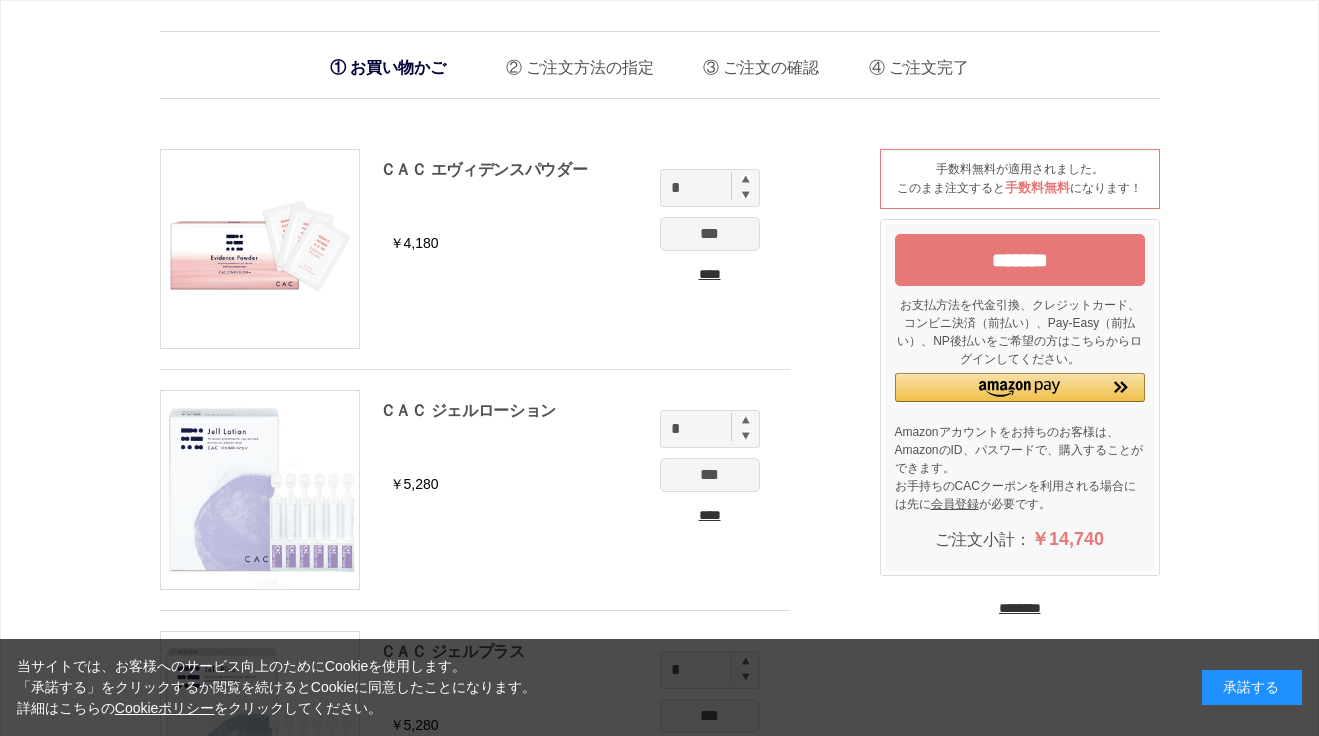 scroll, scrollTop: 0, scrollLeft: 0, axis: both 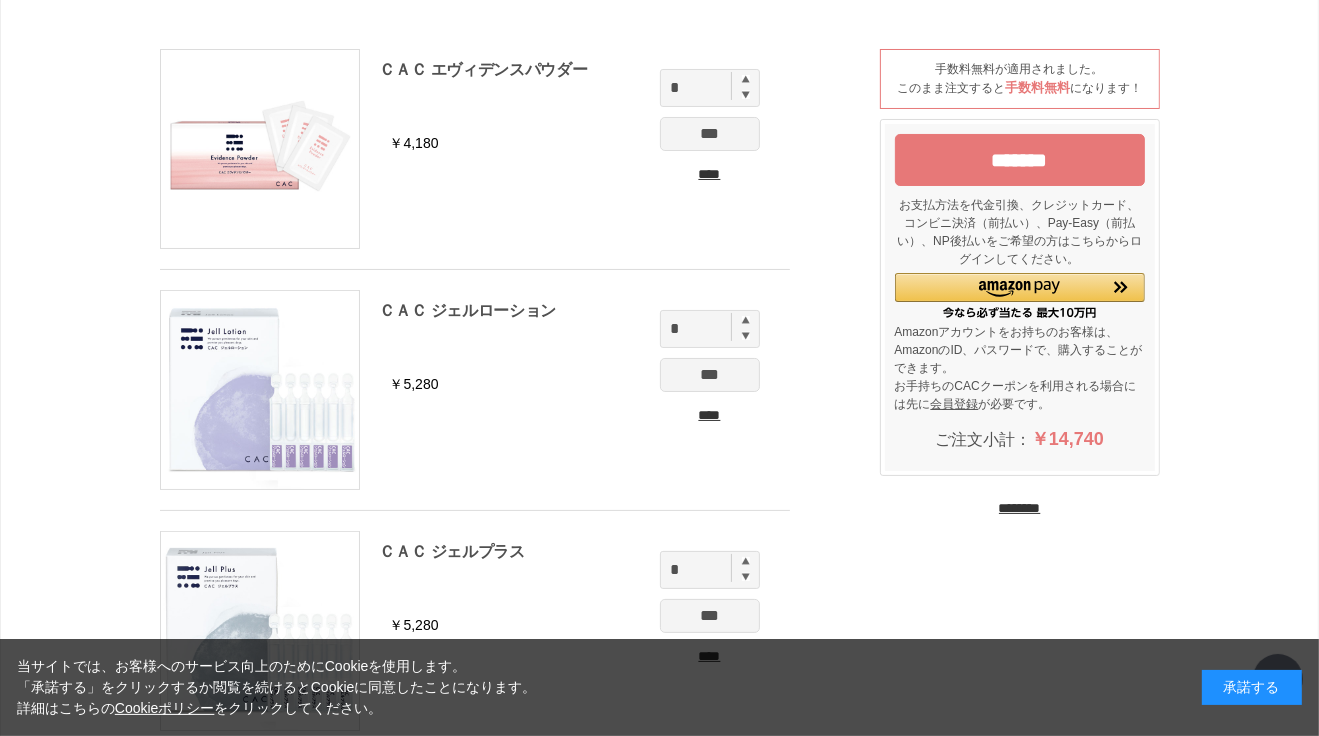 click on "********" at bounding box center [1020, 508] 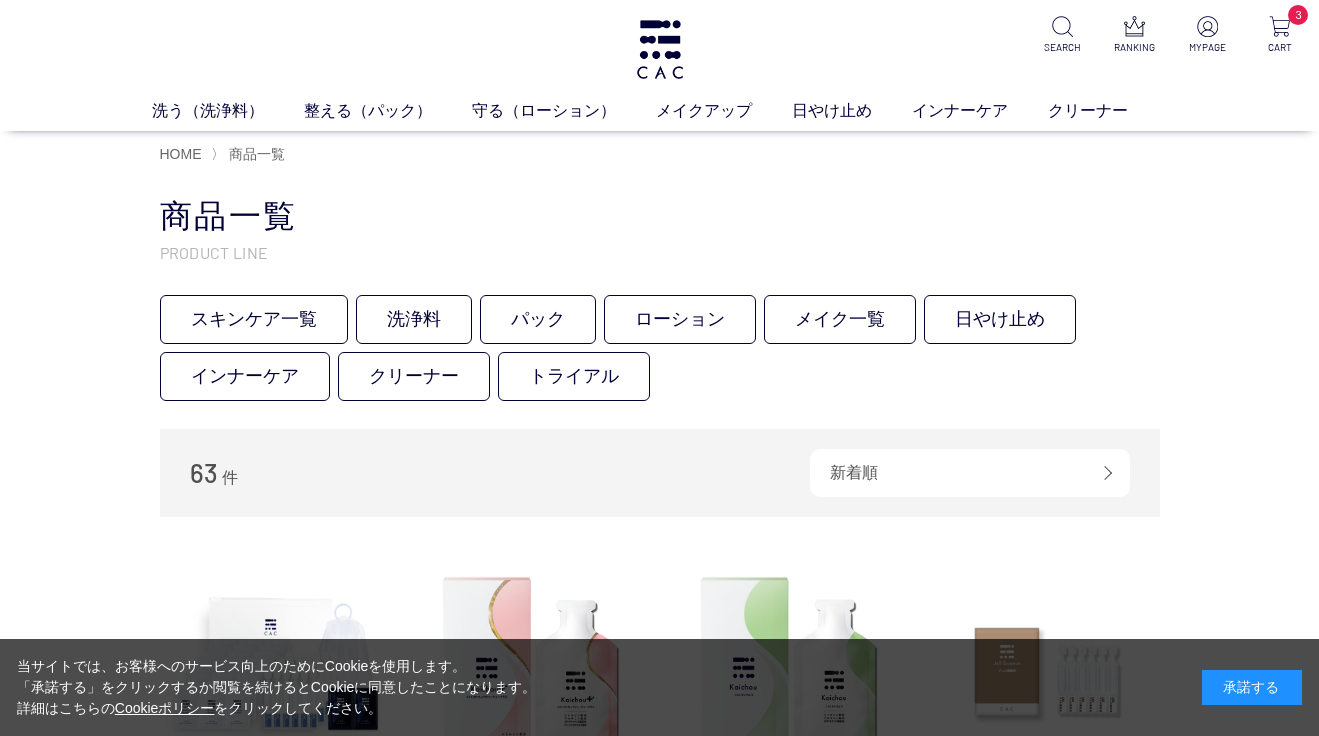 scroll, scrollTop: 0, scrollLeft: 0, axis: both 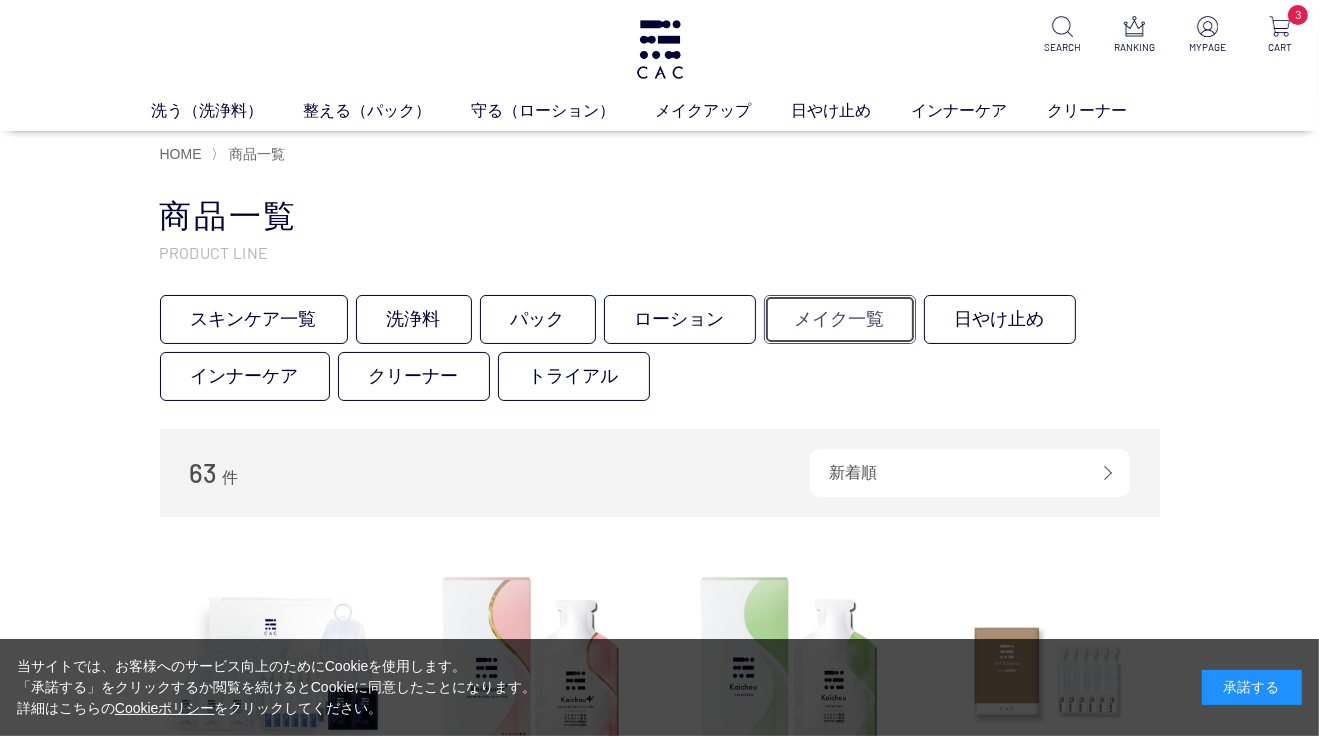 click on "メイク一覧" at bounding box center [840, 319] 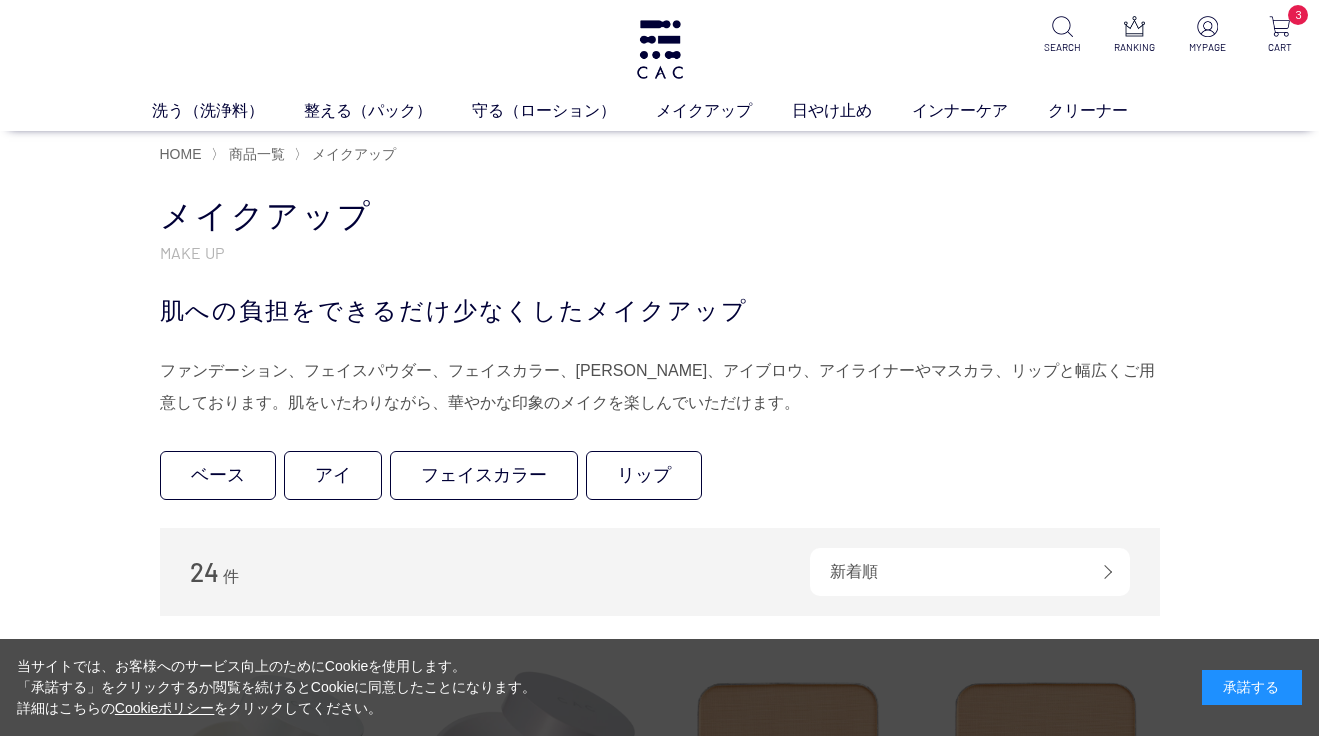 scroll, scrollTop: 0, scrollLeft: 0, axis: both 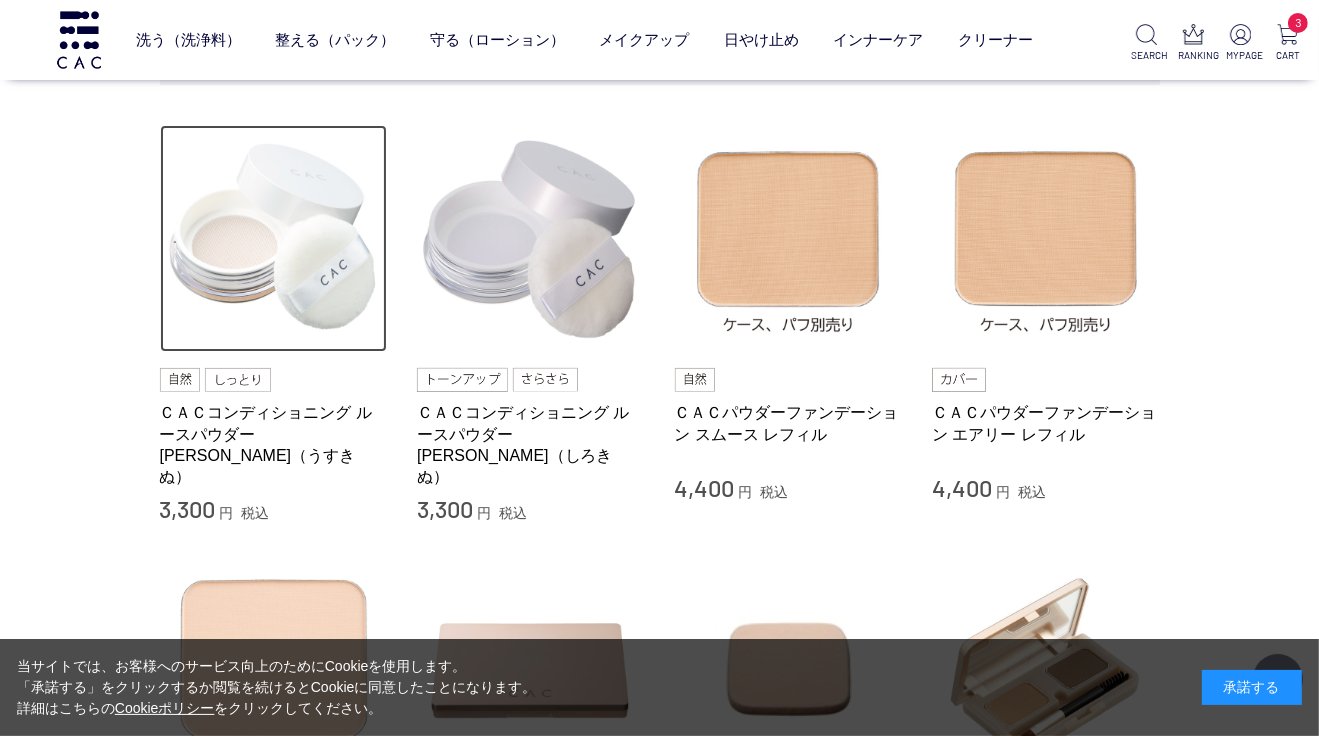 click at bounding box center (274, 239) 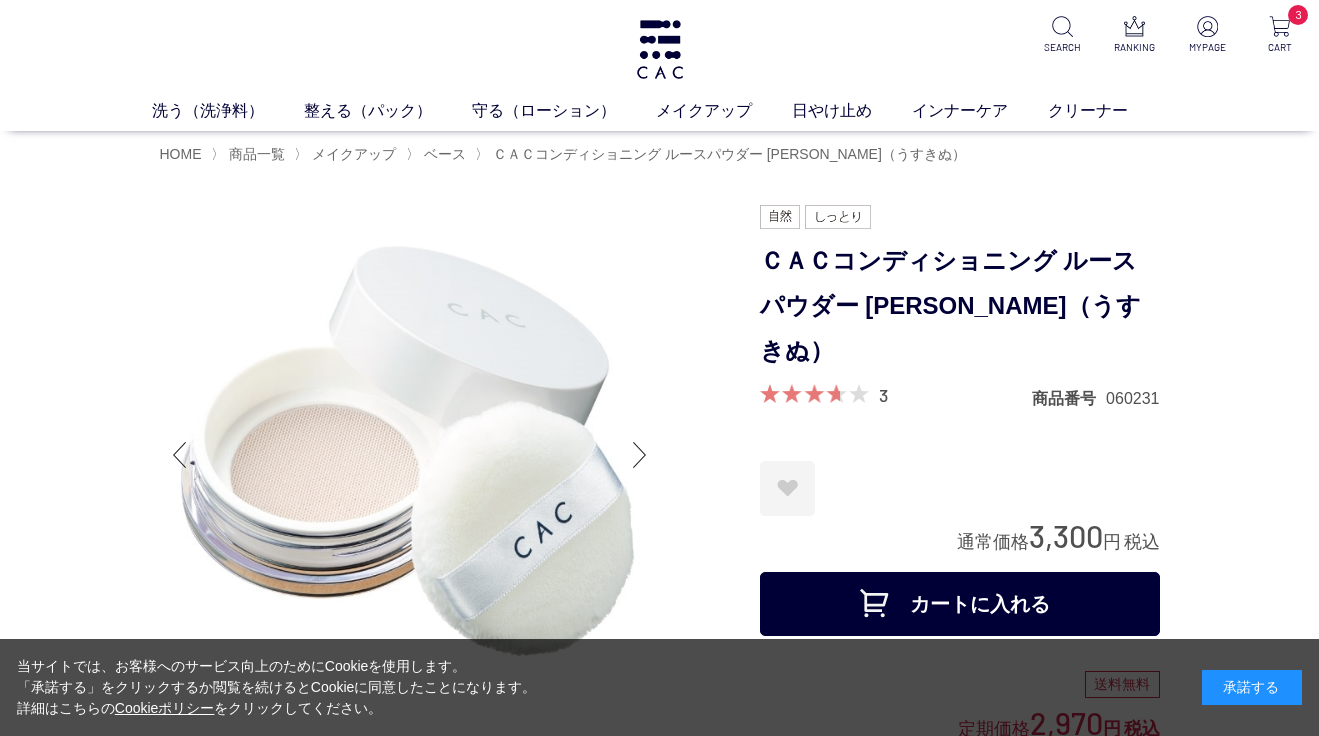 scroll, scrollTop: 0, scrollLeft: 0, axis: both 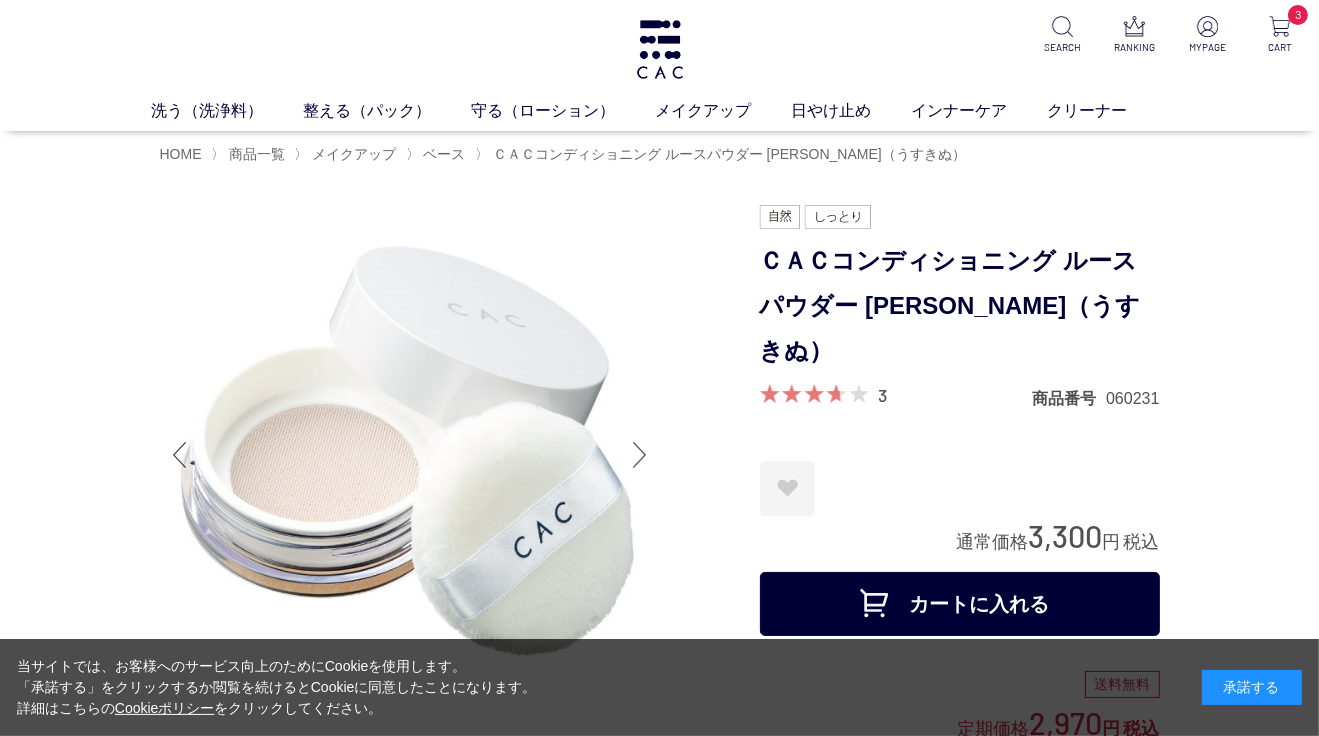 click on "カートに入れる" at bounding box center (960, 604) 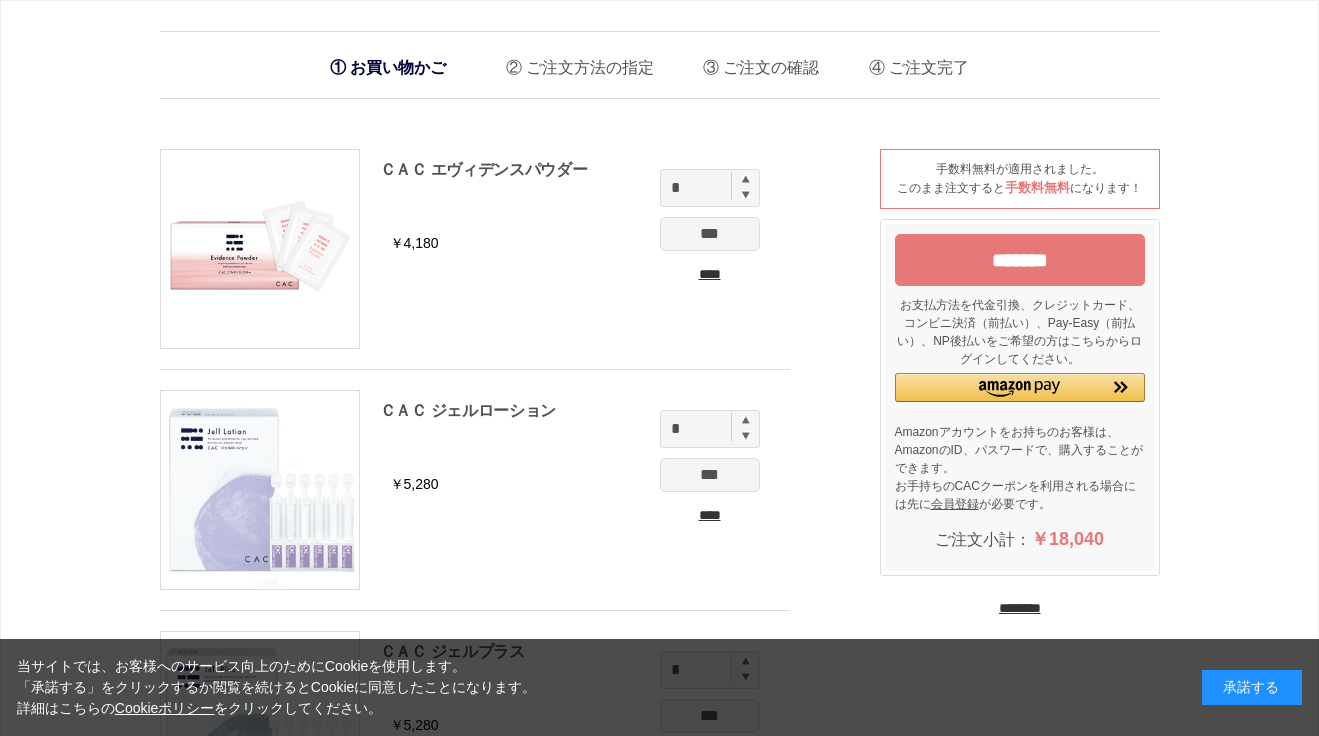 scroll, scrollTop: 0, scrollLeft: 0, axis: both 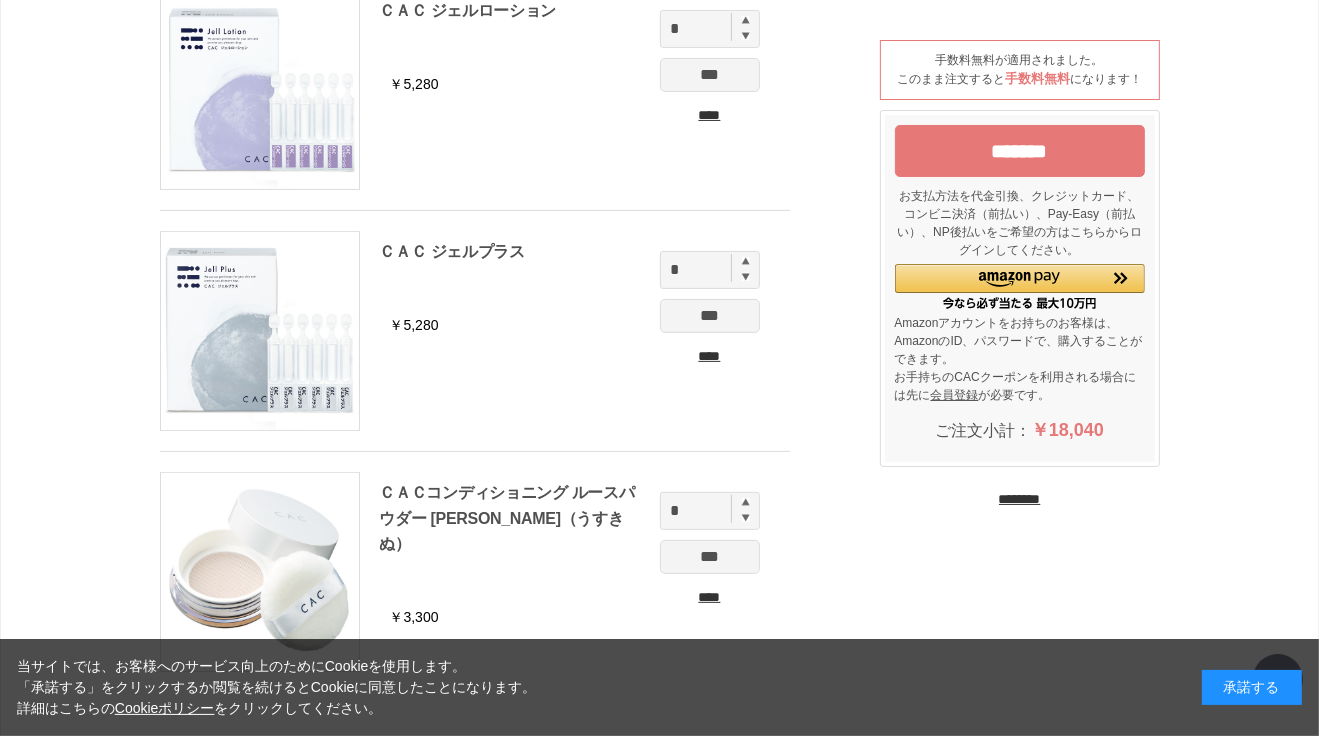 click on "********" at bounding box center (1020, 499) 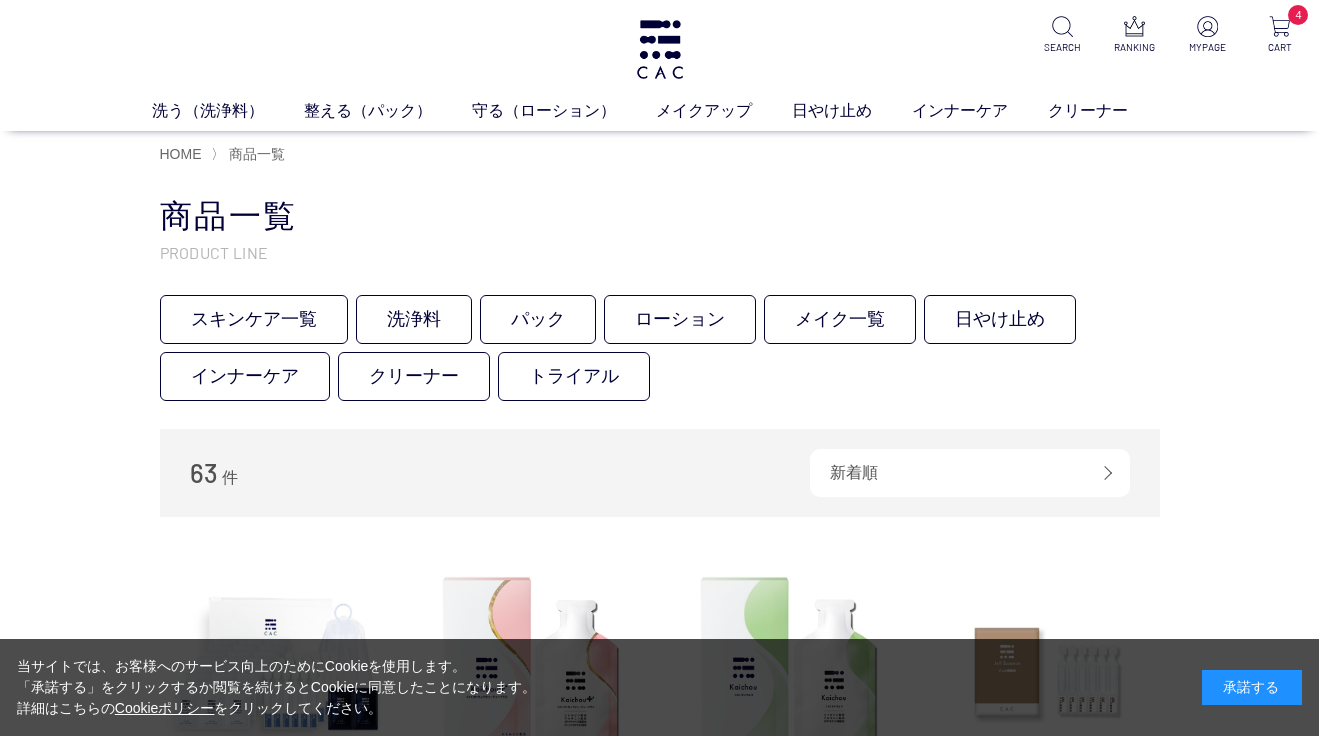 scroll, scrollTop: 0, scrollLeft: 0, axis: both 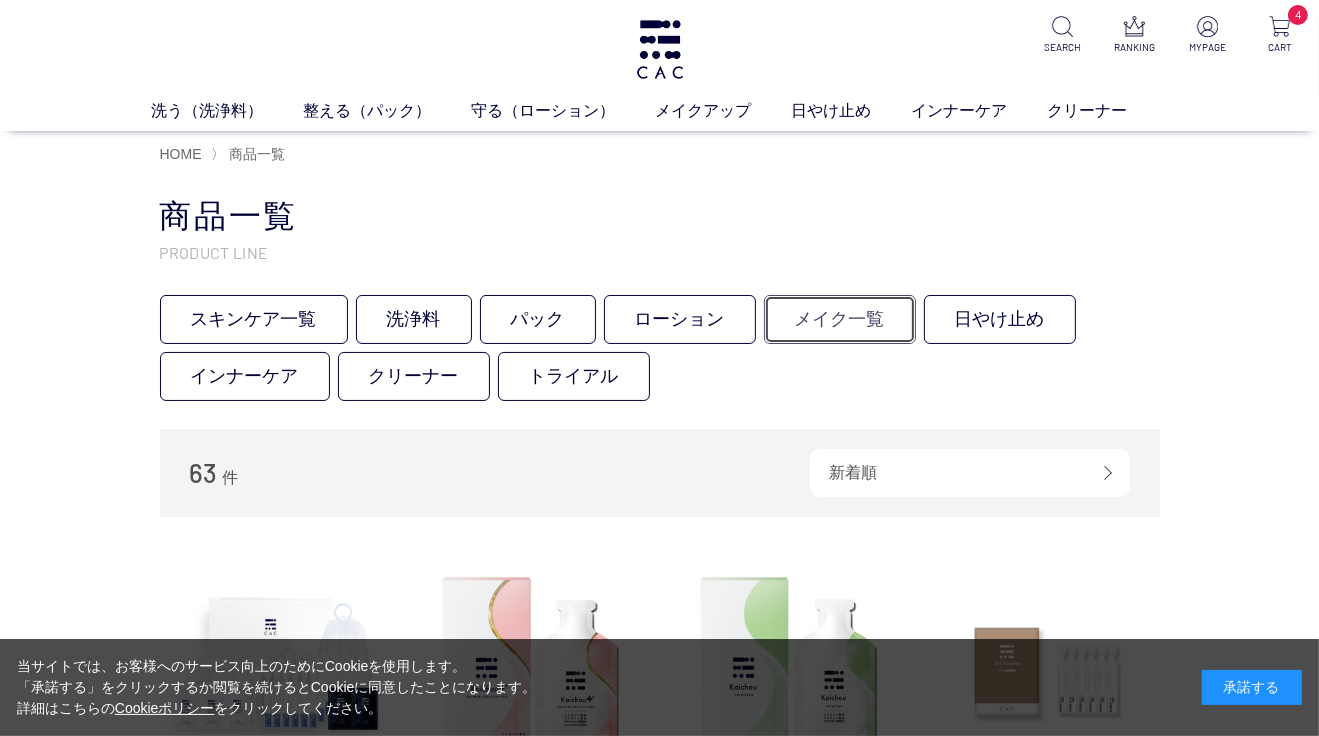 click on "メイク一覧" at bounding box center [840, 319] 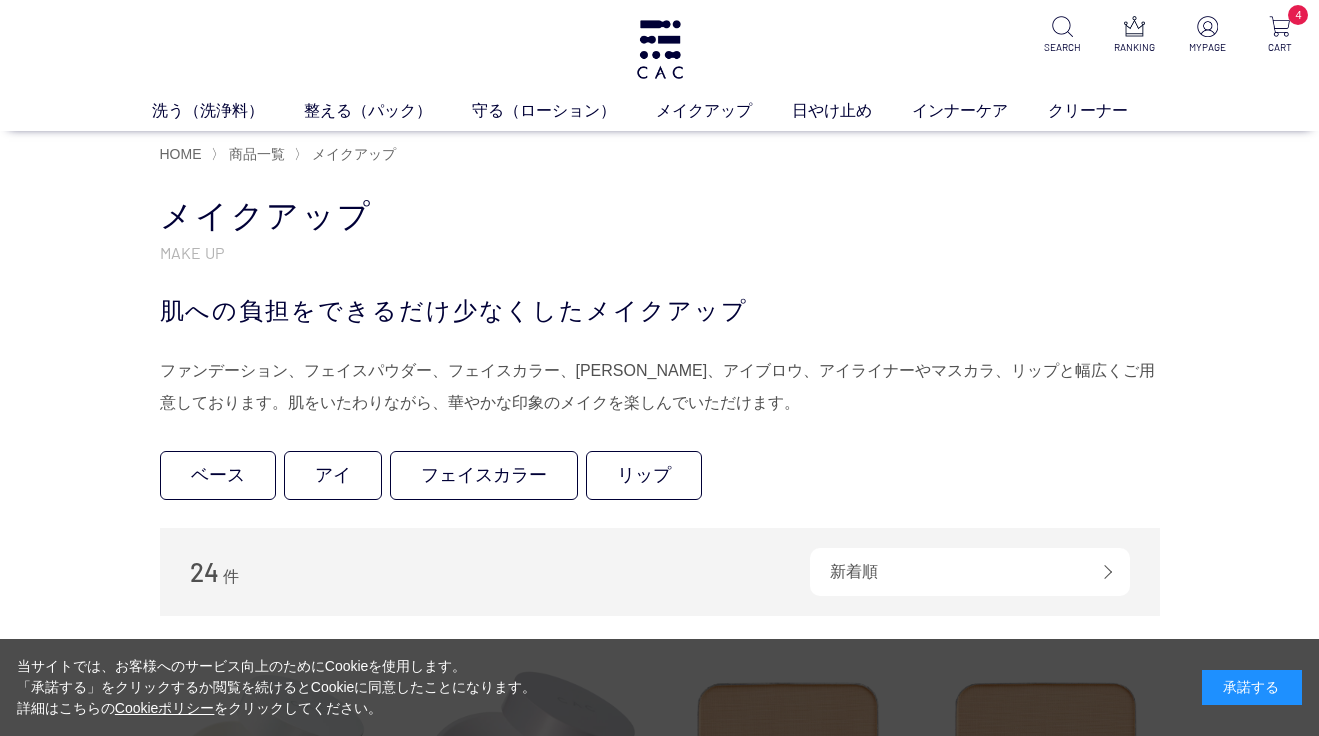 scroll, scrollTop: 0, scrollLeft: 0, axis: both 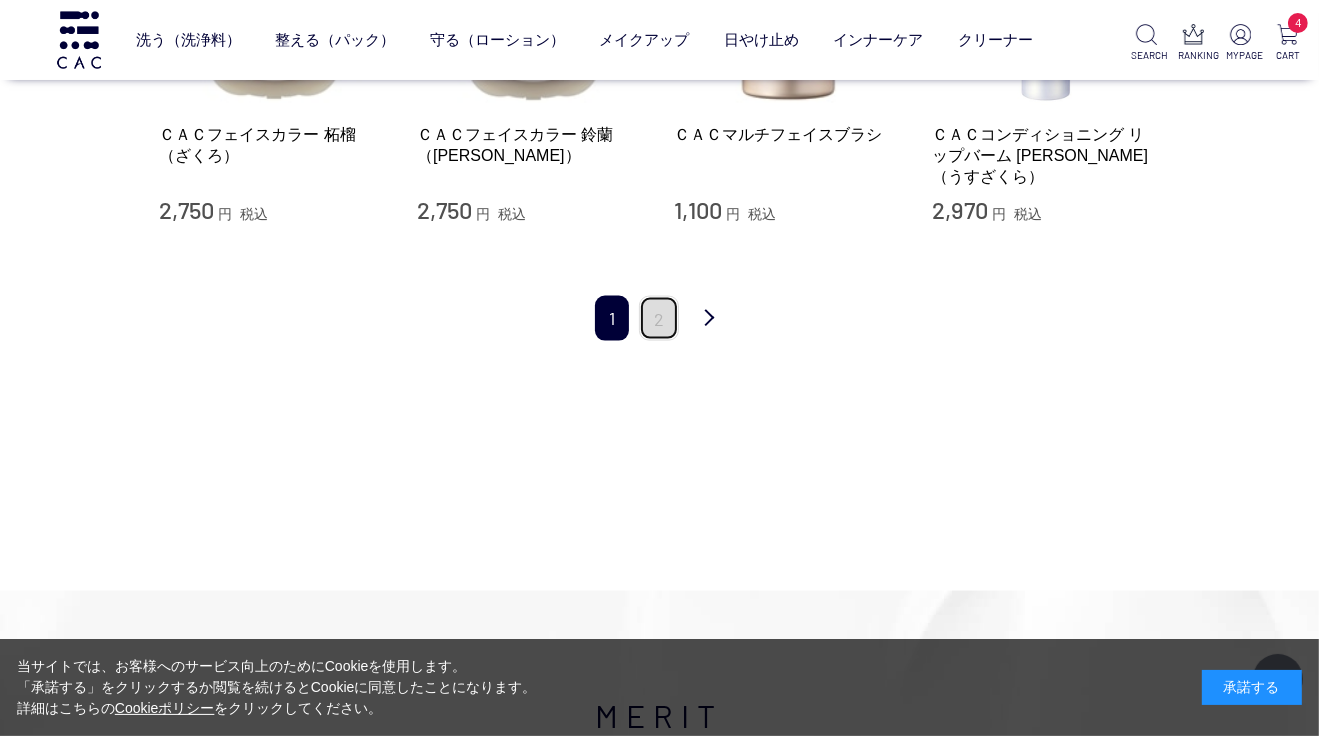 click on "2" at bounding box center (659, 318) 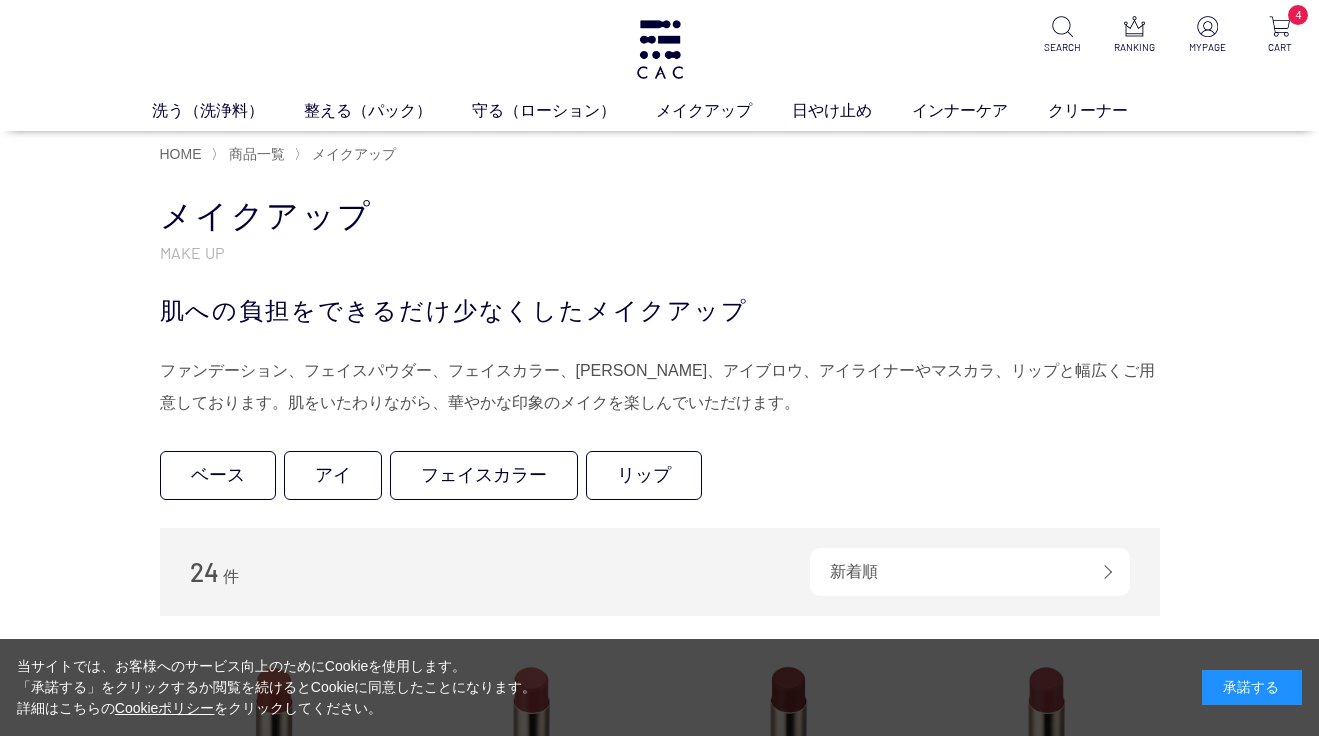 scroll, scrollTop: 0, scrollLeft: 0, axis: both 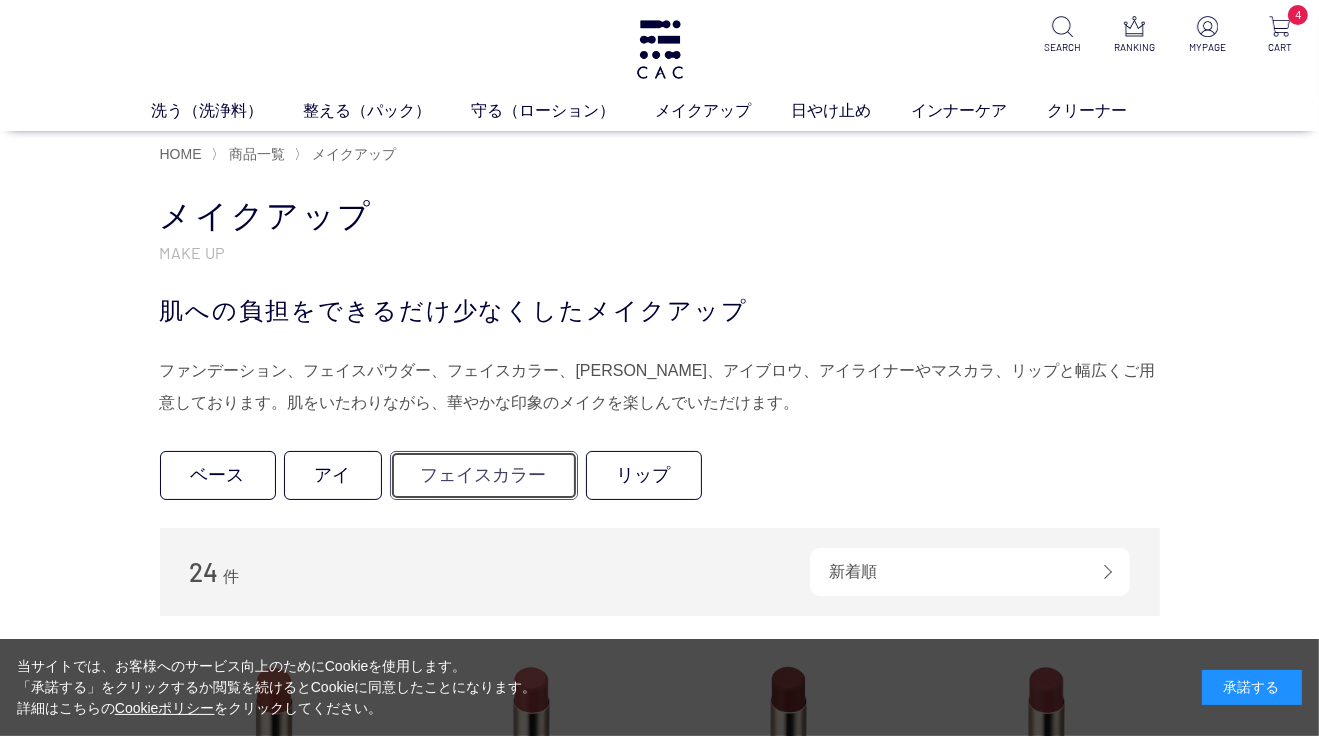 click on "フェイスカラー" at bounding box center [484, 475] 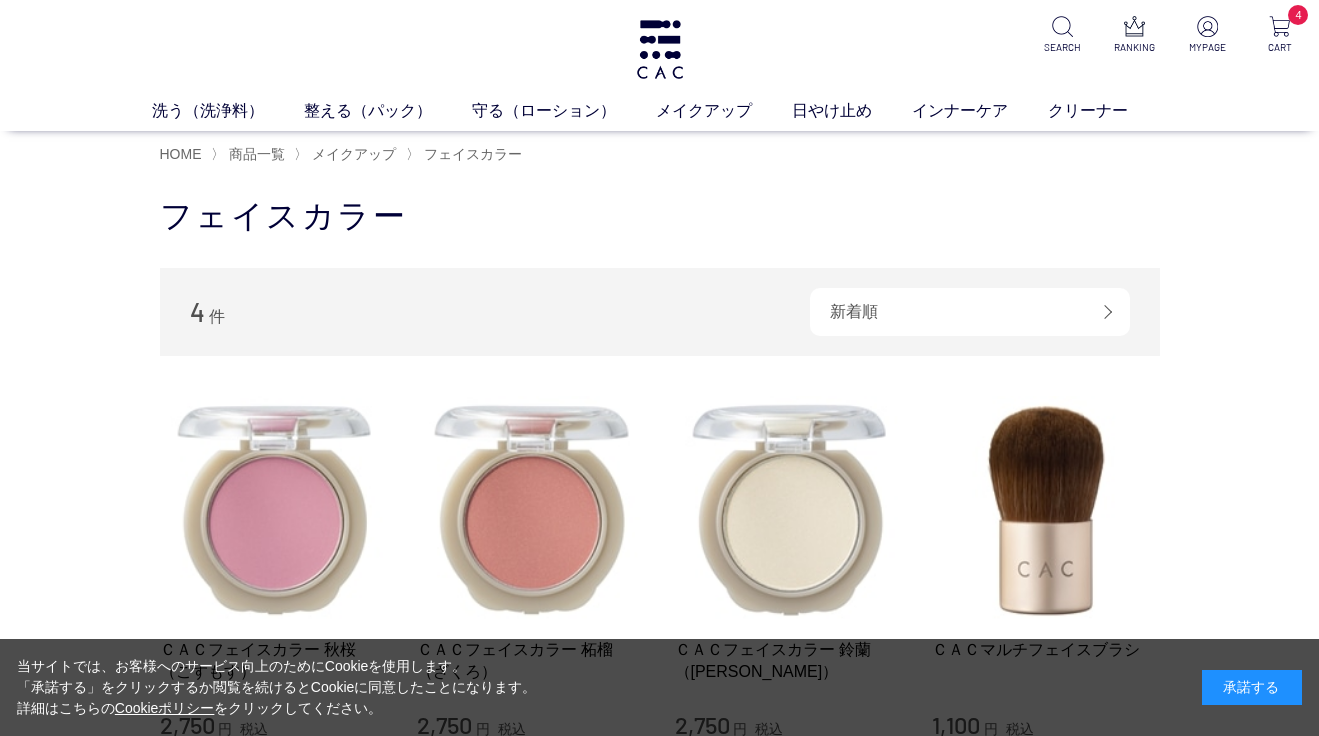scroll, scrollTop: 0, scrollLeft: 0, axis: both 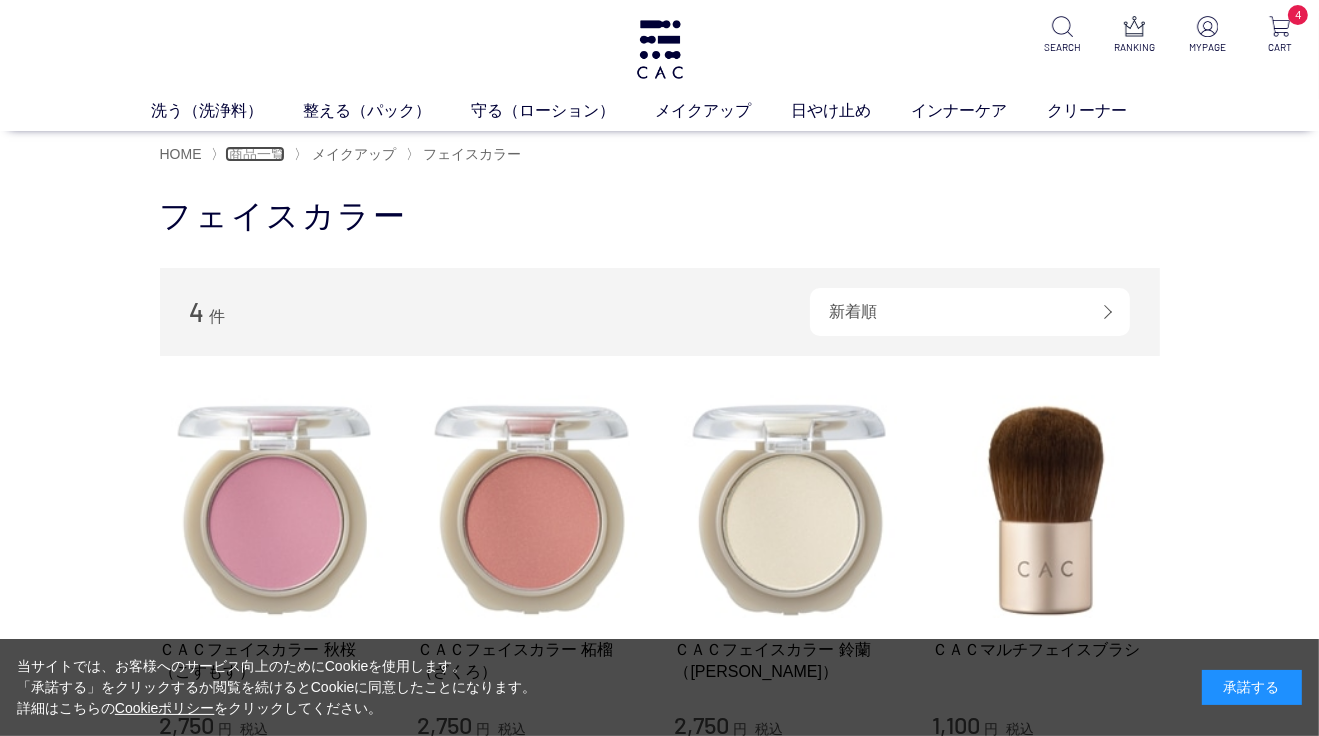 click on "商品一覧" at bounding box center [257, 154] 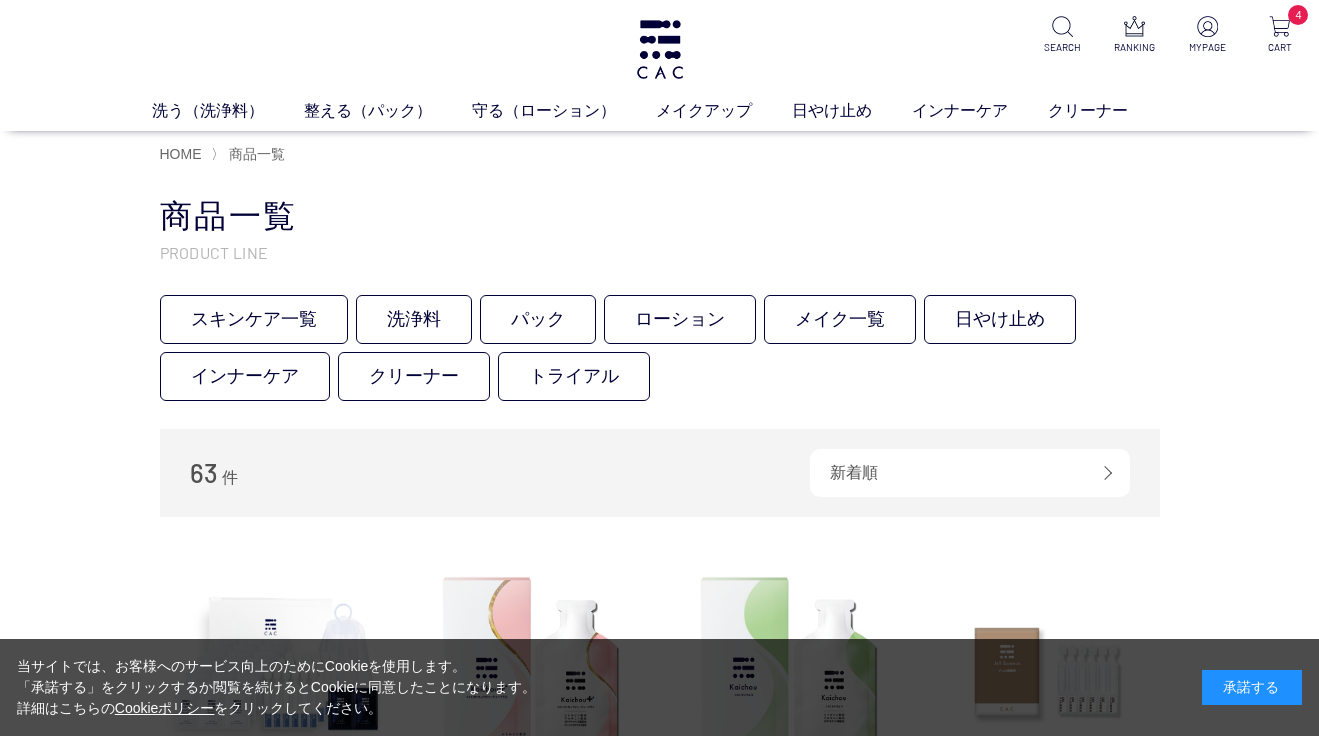 scroll, scrollTop: 0, scrollLeft: 0, axis: both 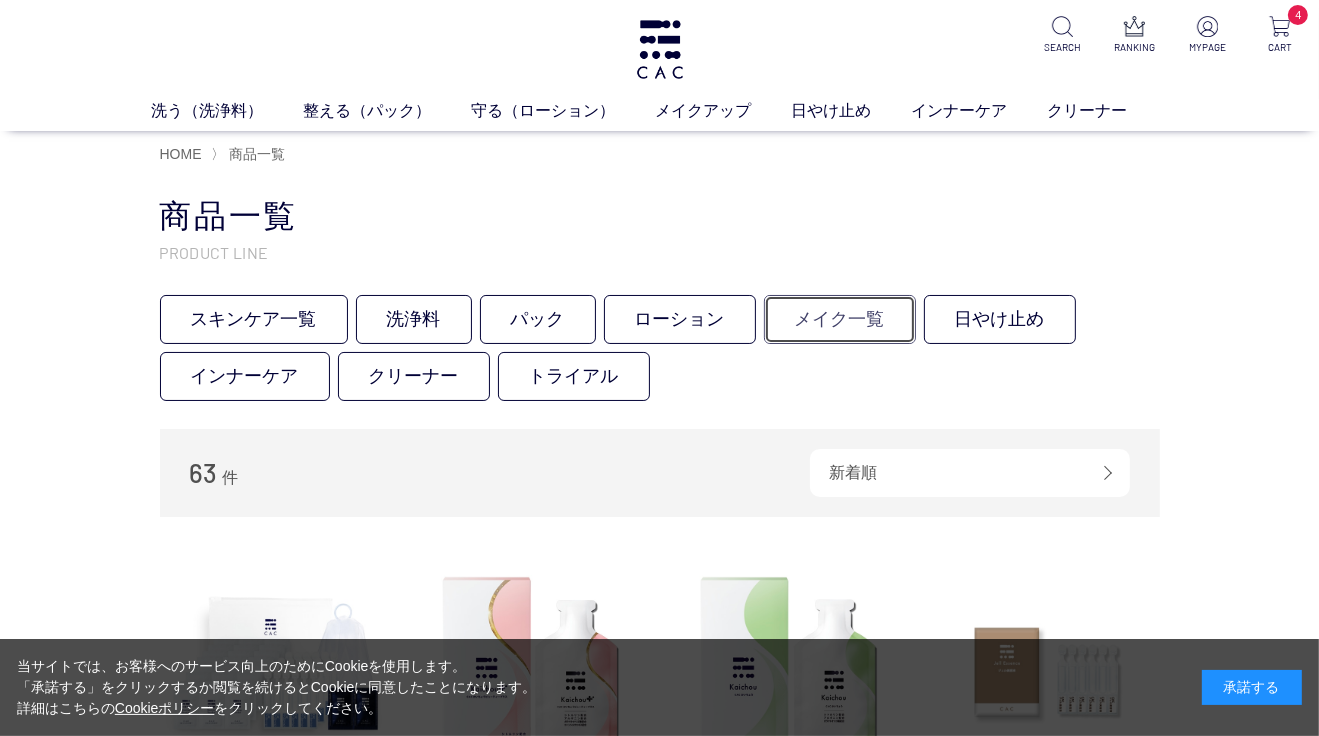 click on "メイク一覧" at bounding box center (840, 319) 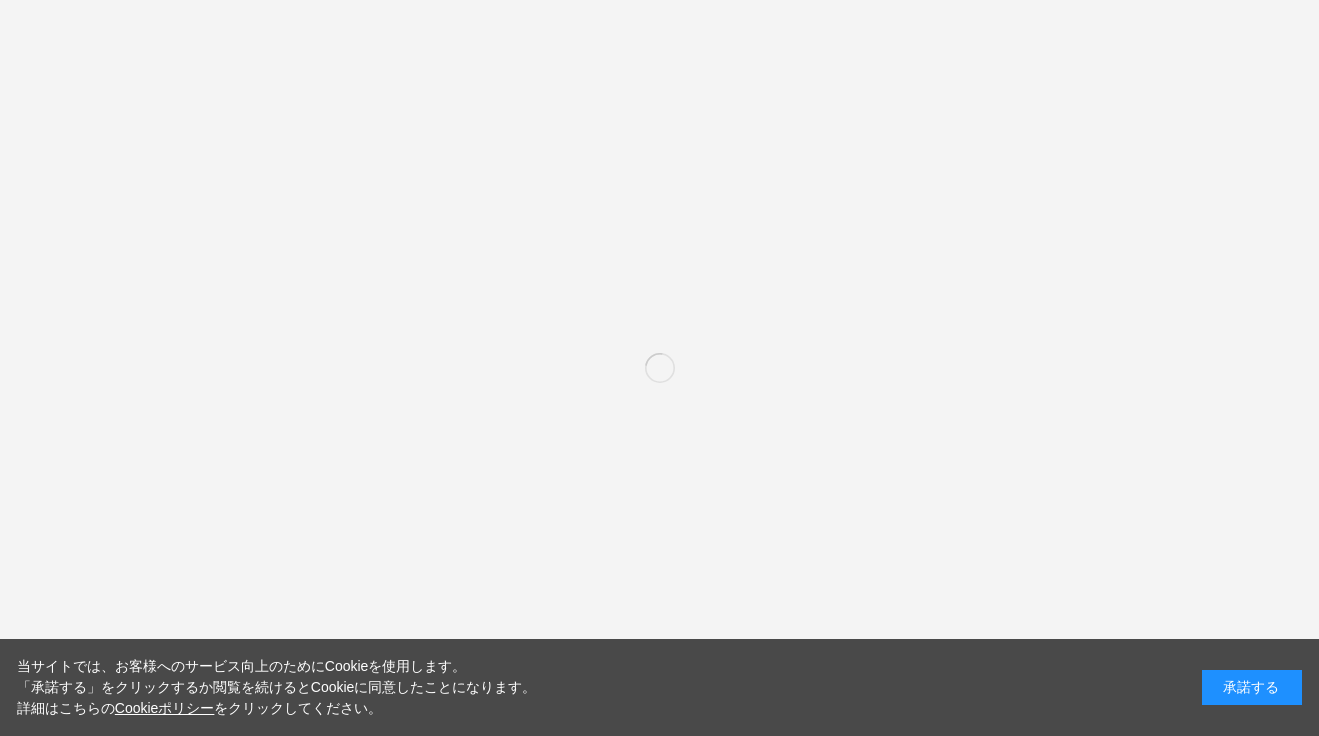 scroll, scrollTop: 0, scrollLeft: 0, axis: both 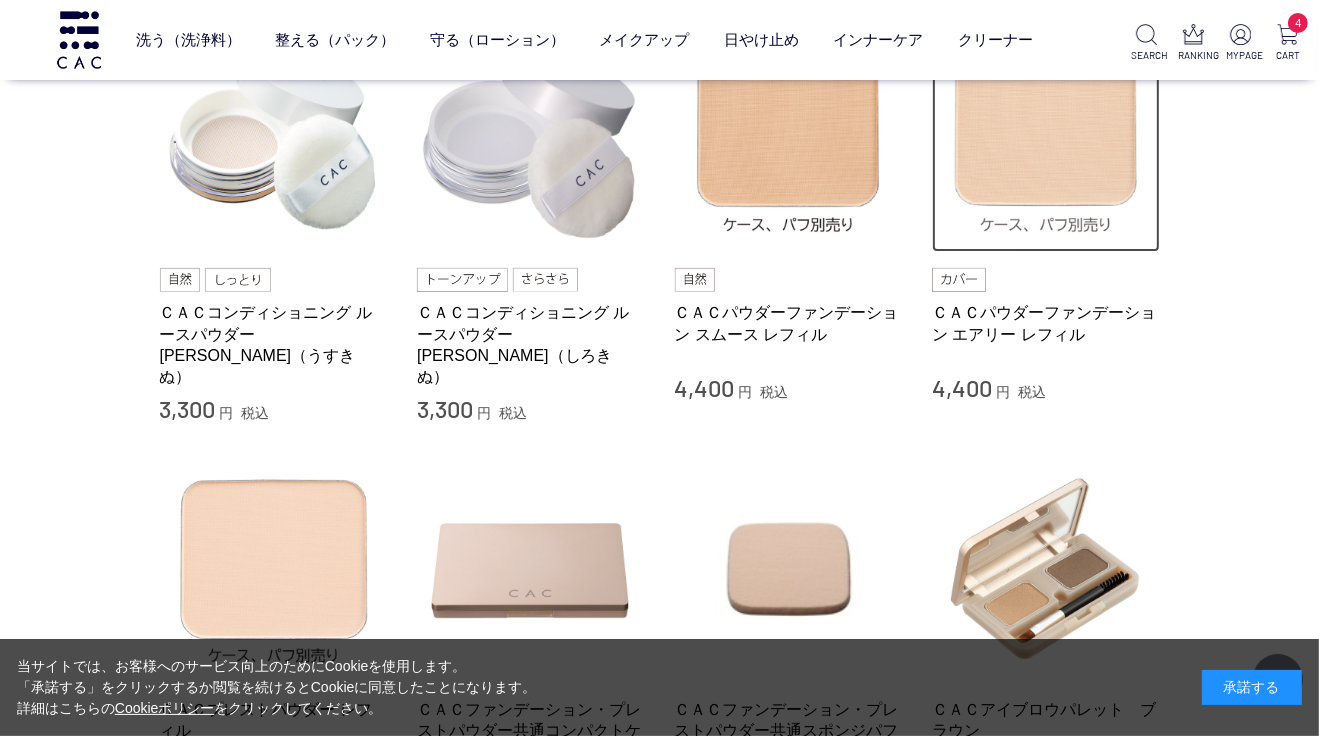 click at bounding box center (1046, 139) 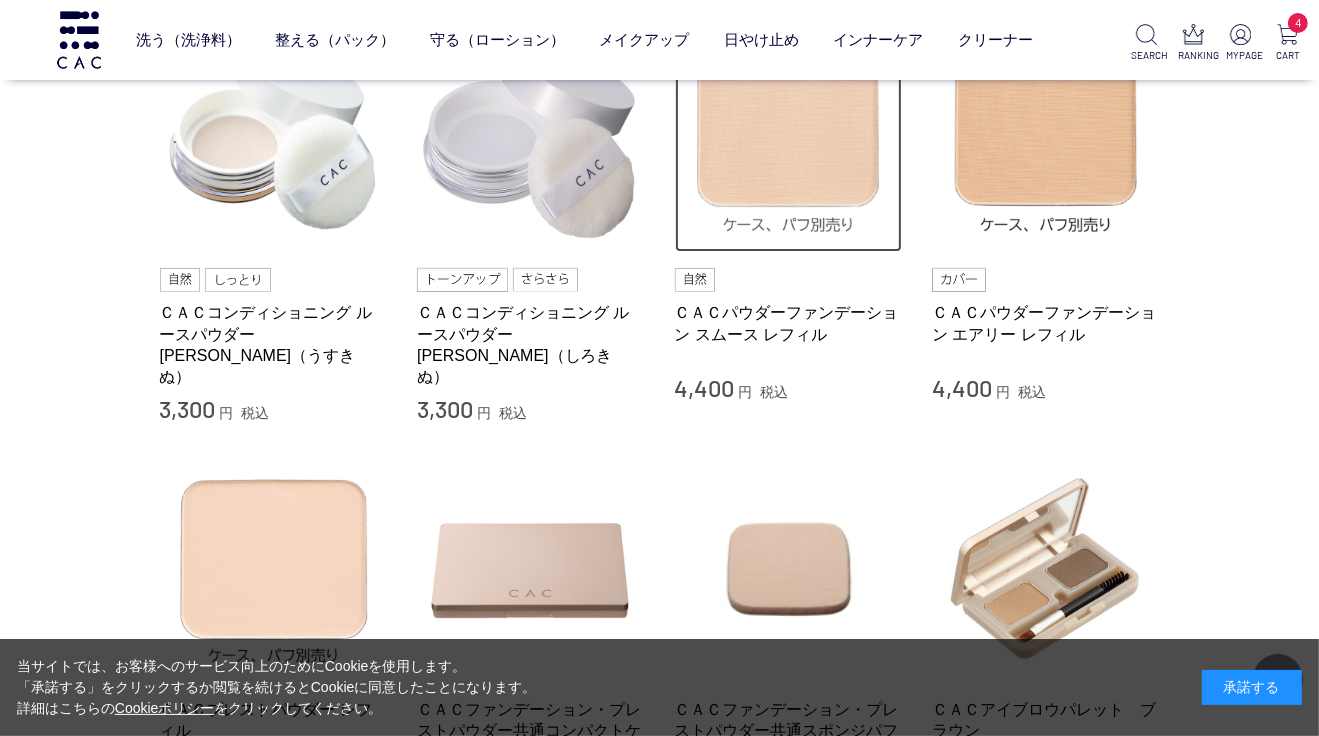 click at bounding box center (789, 139) 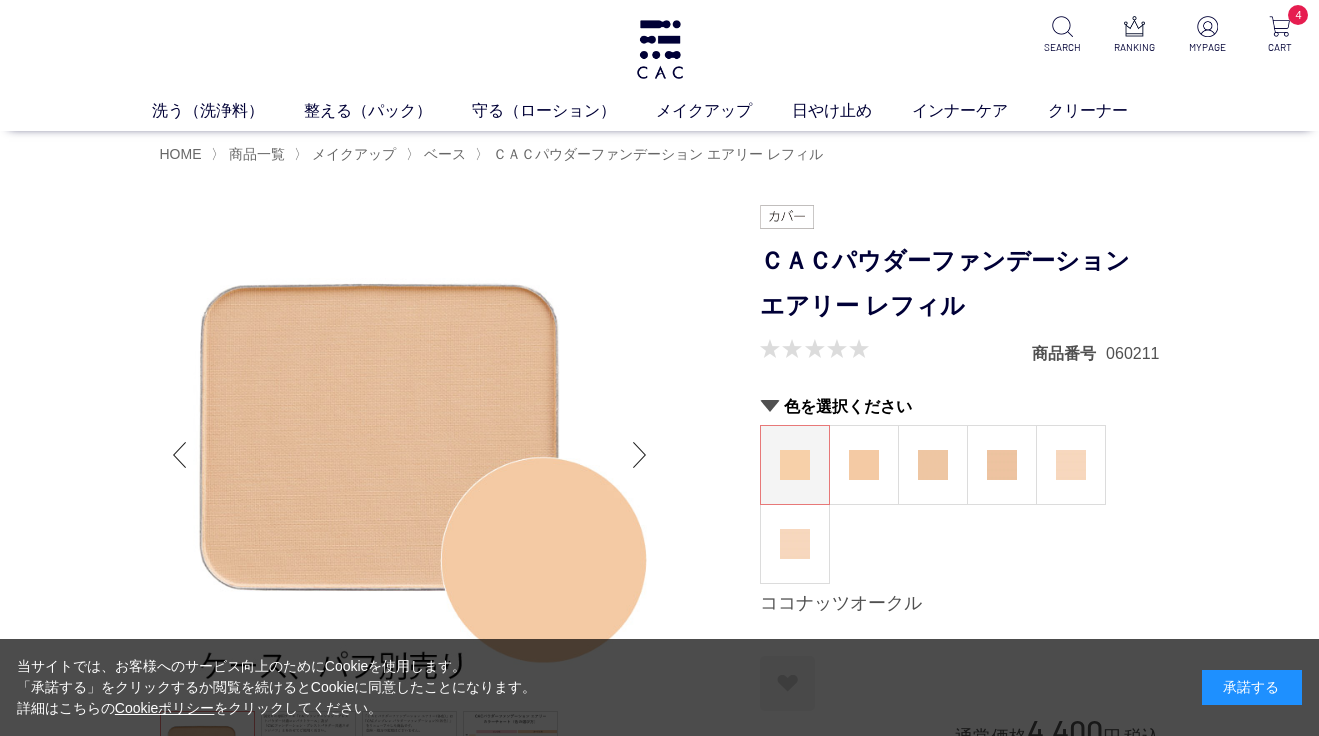 scroll, scrollTop: 0, scrollLeft: 0, axis: both 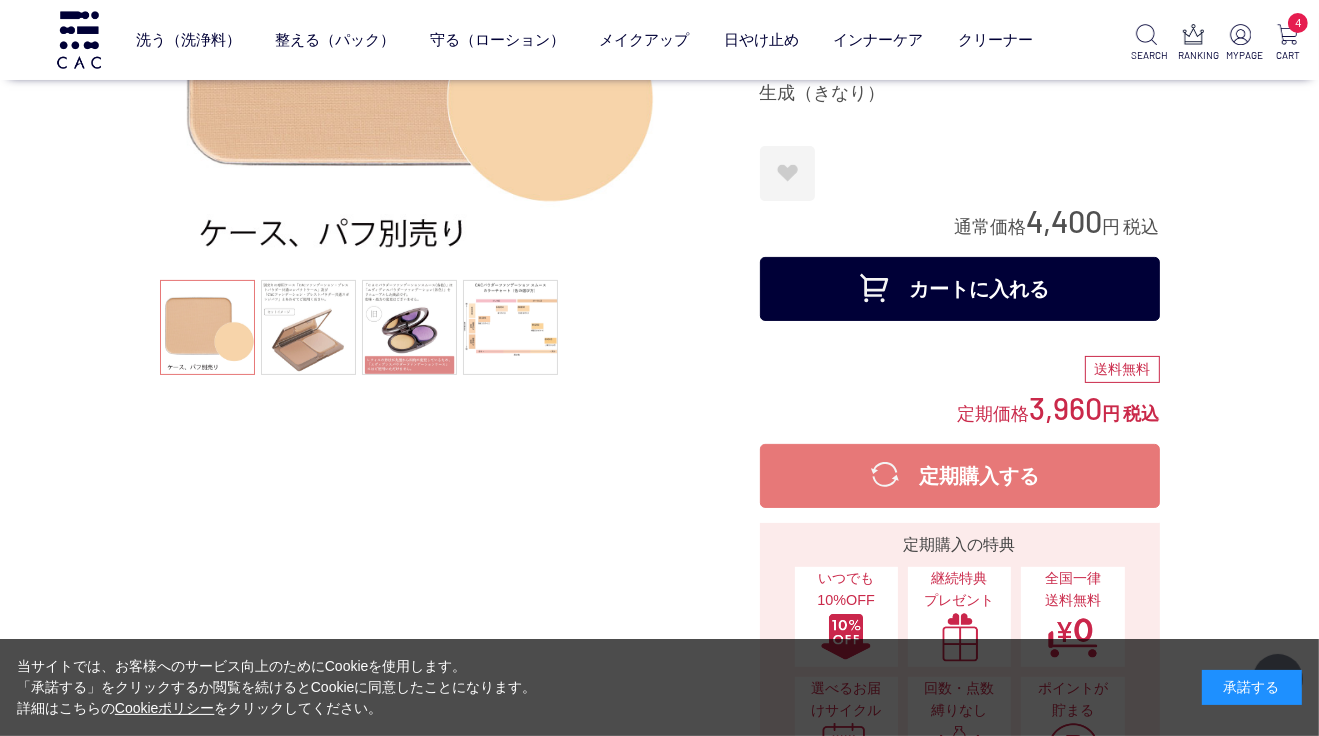 click on "カートに入れる" at bounding box center (960, 289) 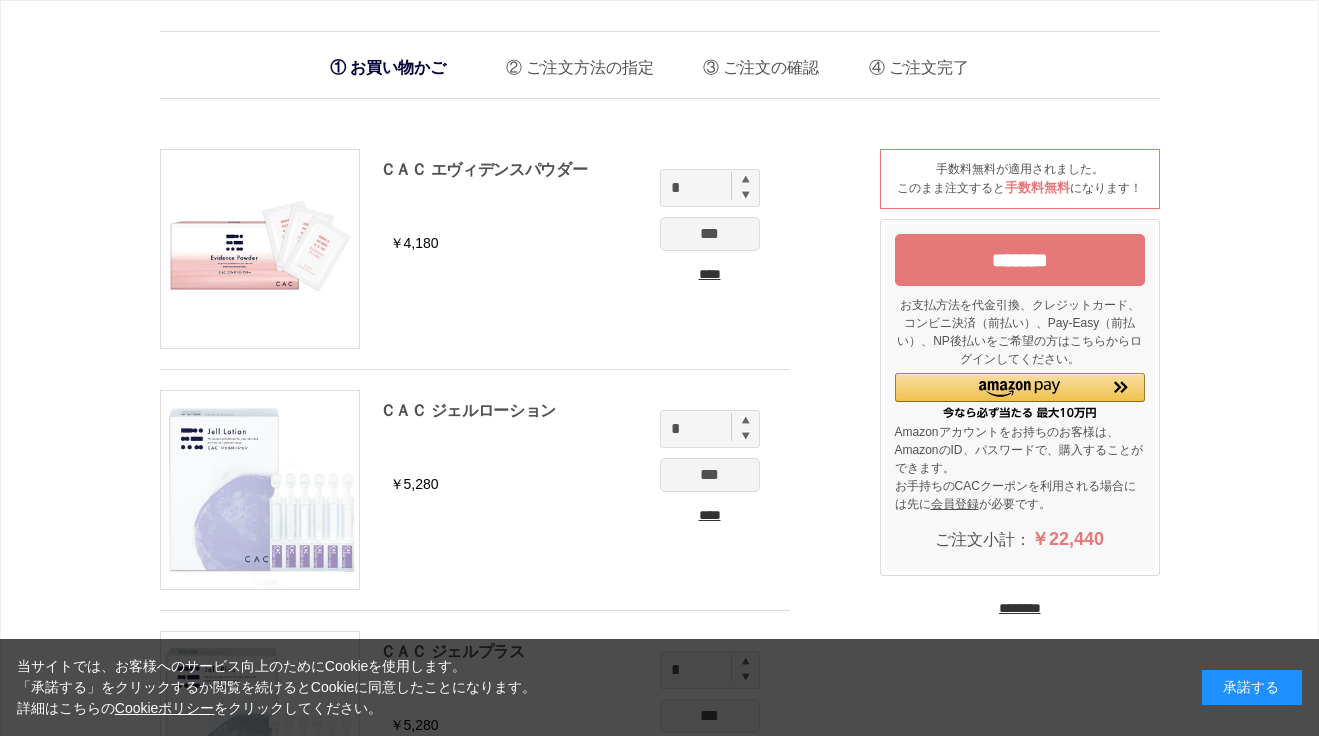scroll, scrollTop: 0, scrollLeft: 0, axis: both 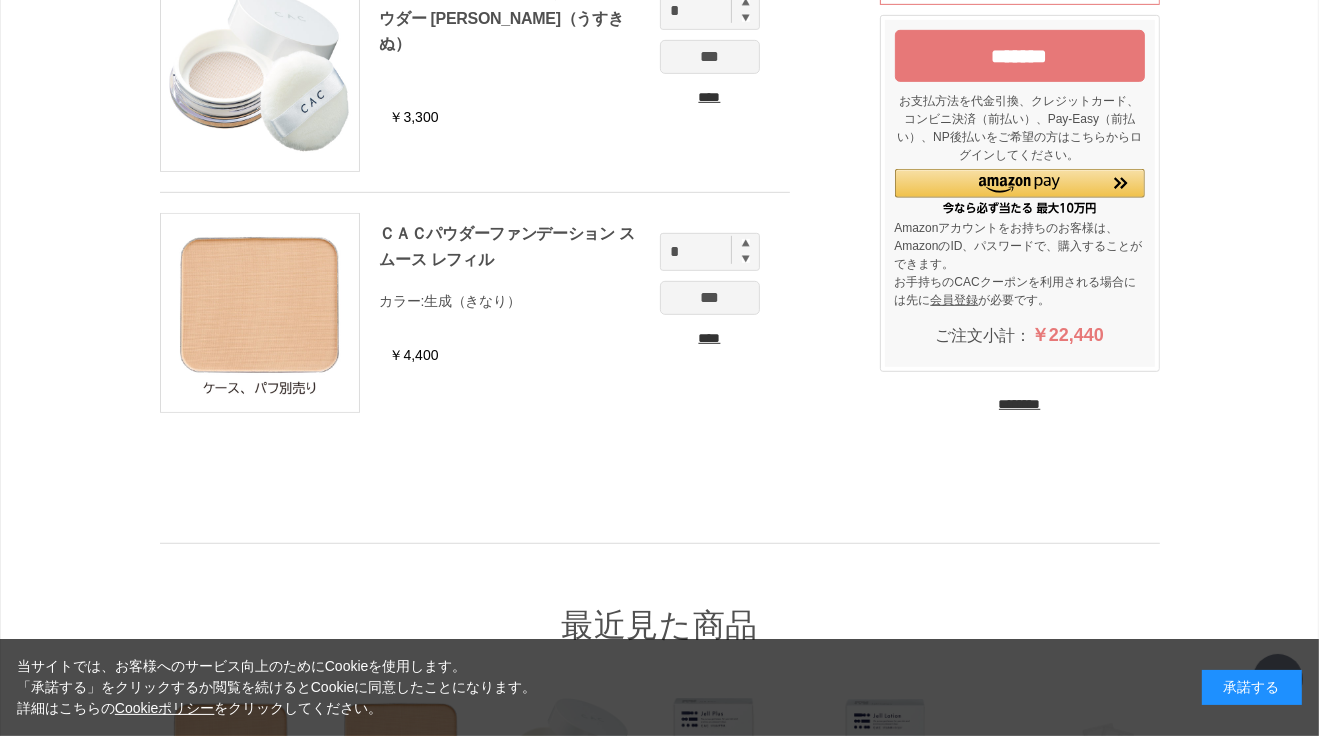 click at bounding box center (746, 243) 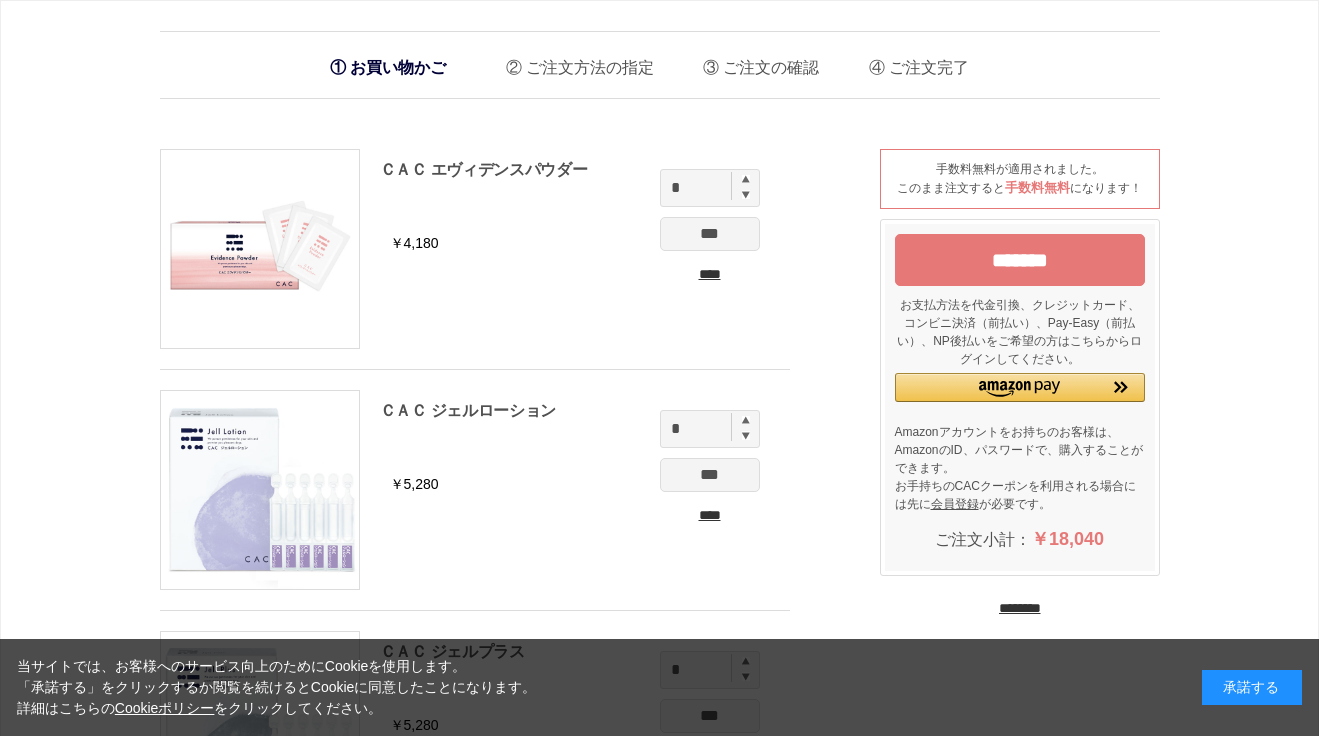 scroll, scrollTop: 0, scrollLeft: 0, axis: both 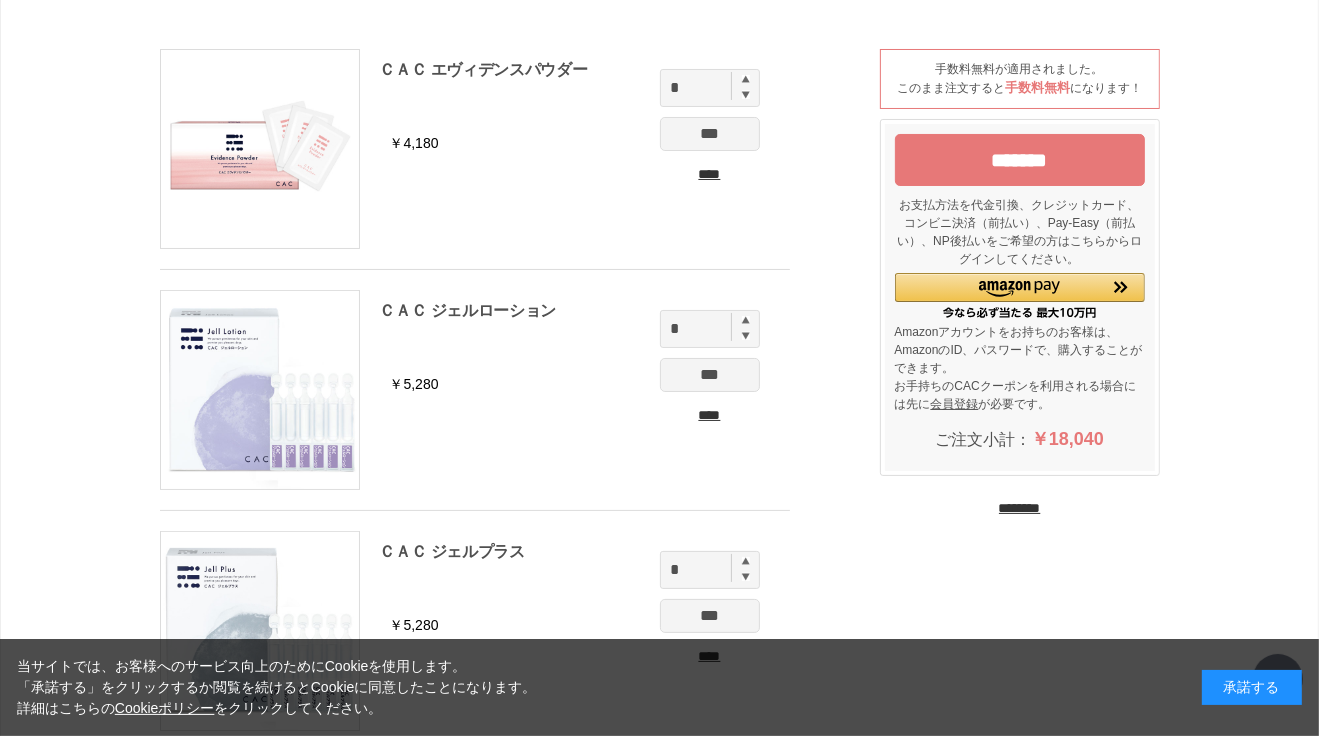 click on "*******" at bounding box center [1020, 160] 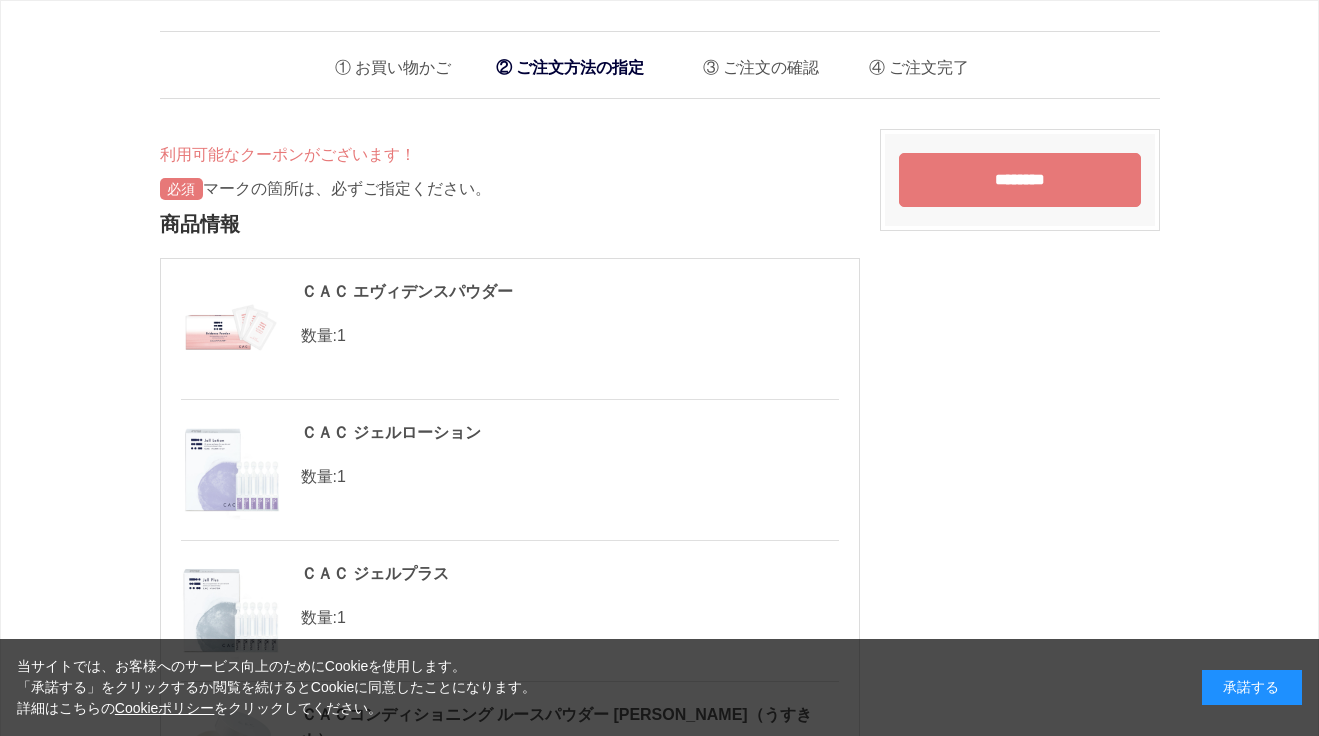 scroll, scrollTop: 0, scrollLeft: 0, axis: both 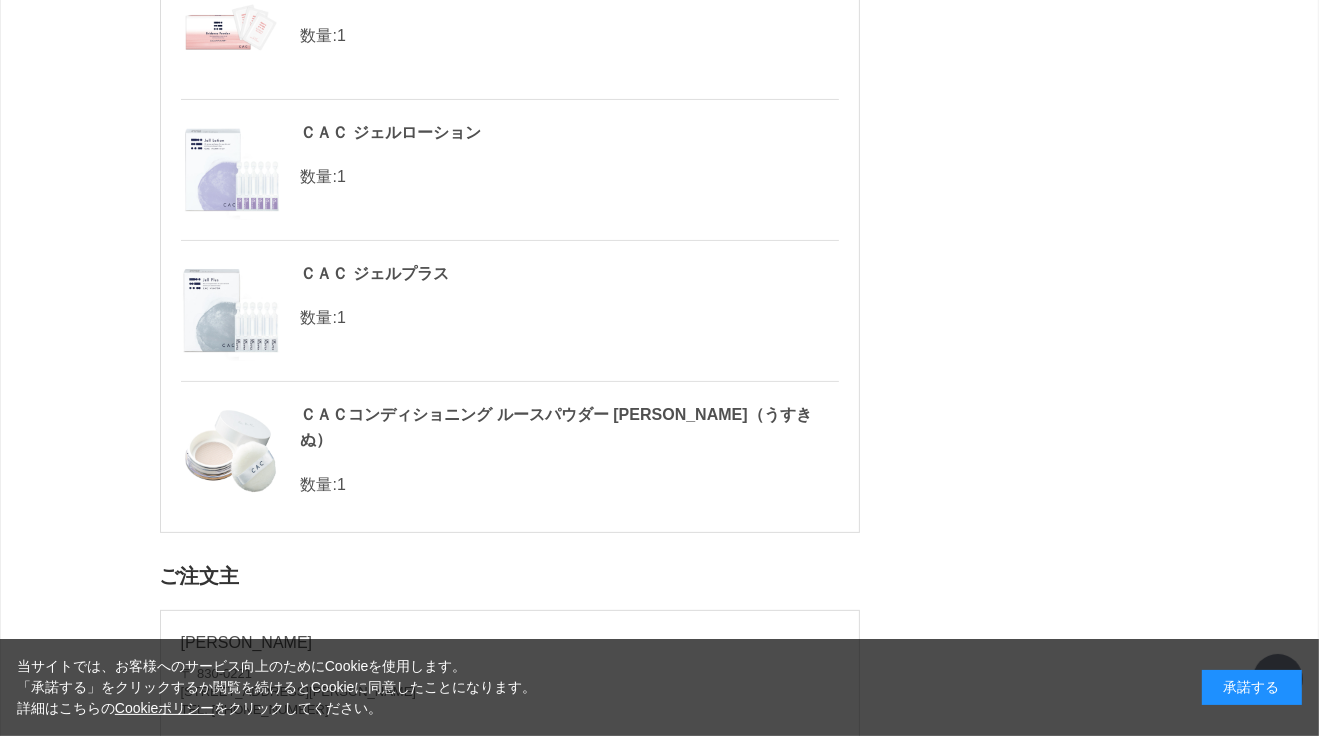 click on "1" at bounding box center (341, 484) 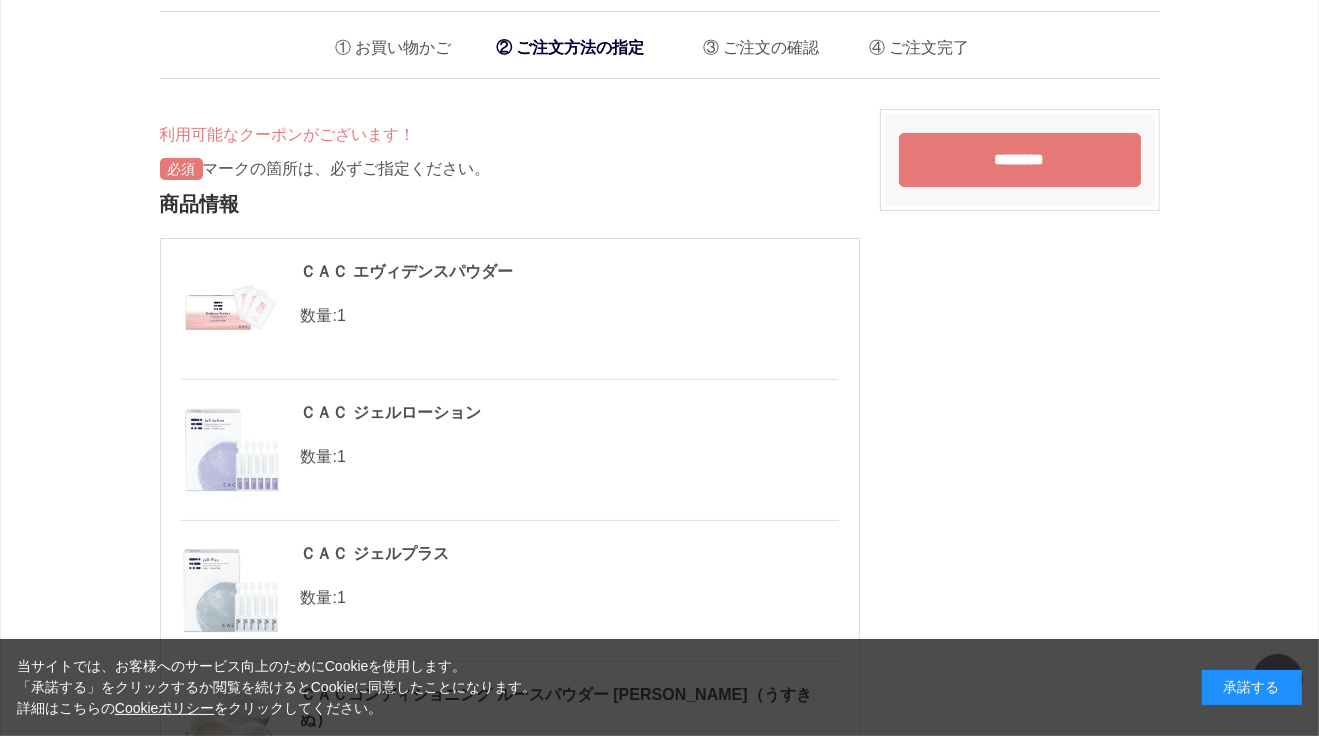 scroll, scrollTop: 0, scrollLeft: 0, axis: both 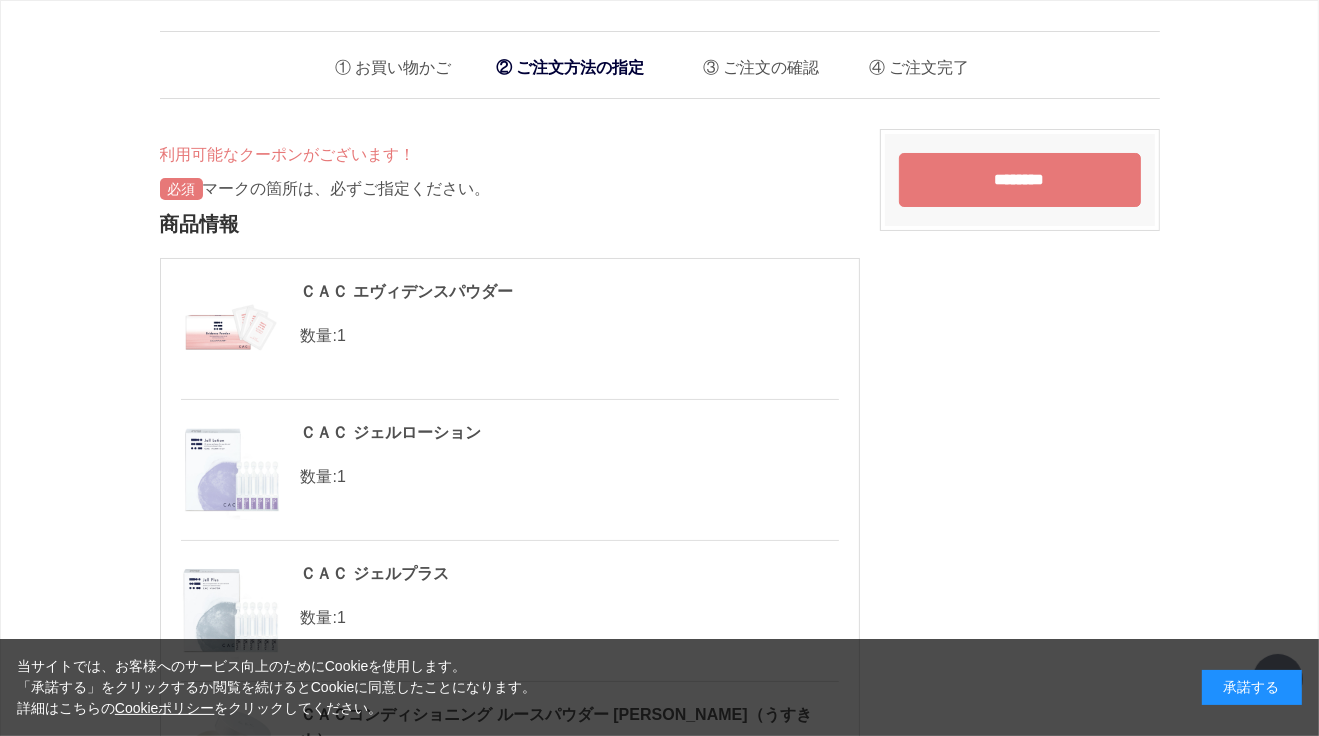 click on "********" at bounding box center [1020, 180] 